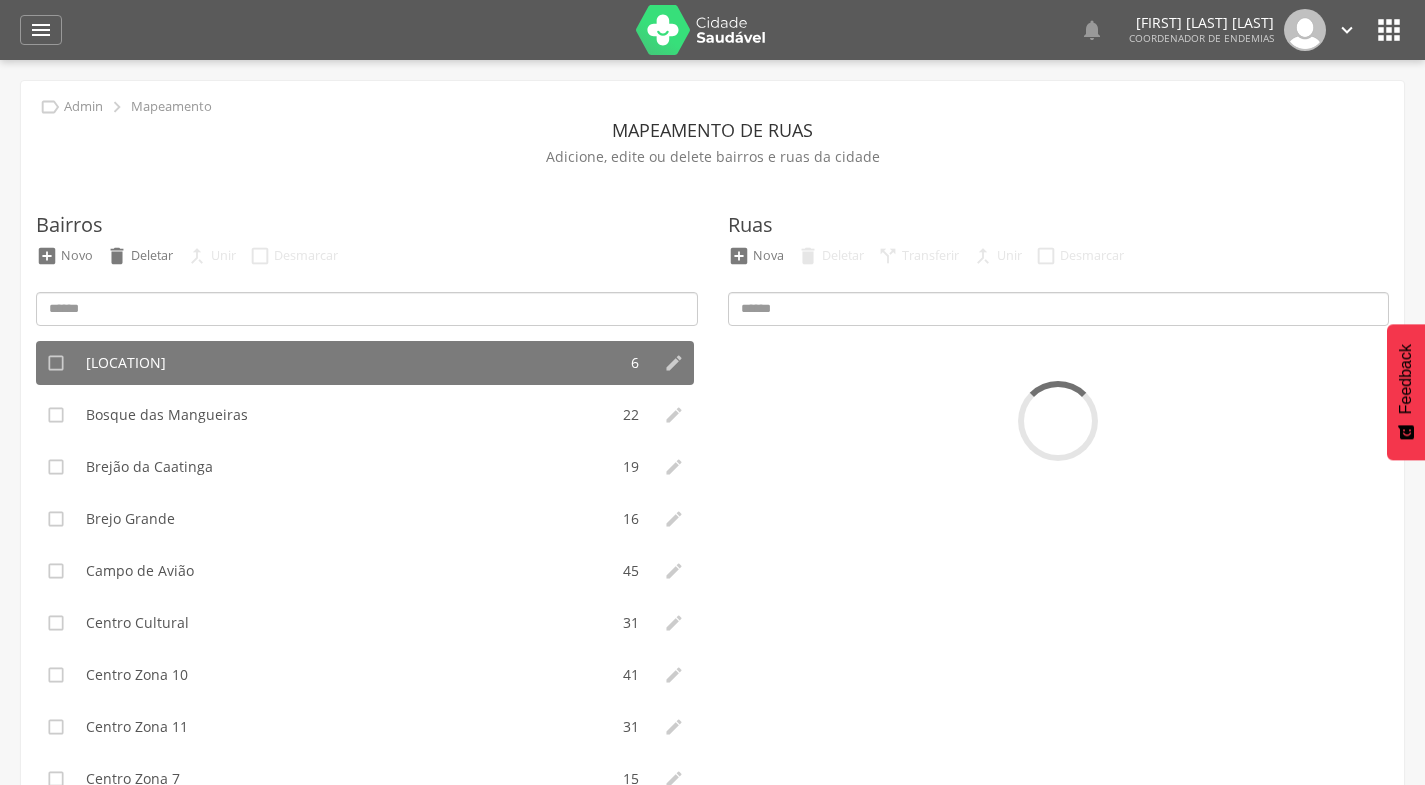 scroll, scrollTop: 0, scrollLeft: 0, axis: both 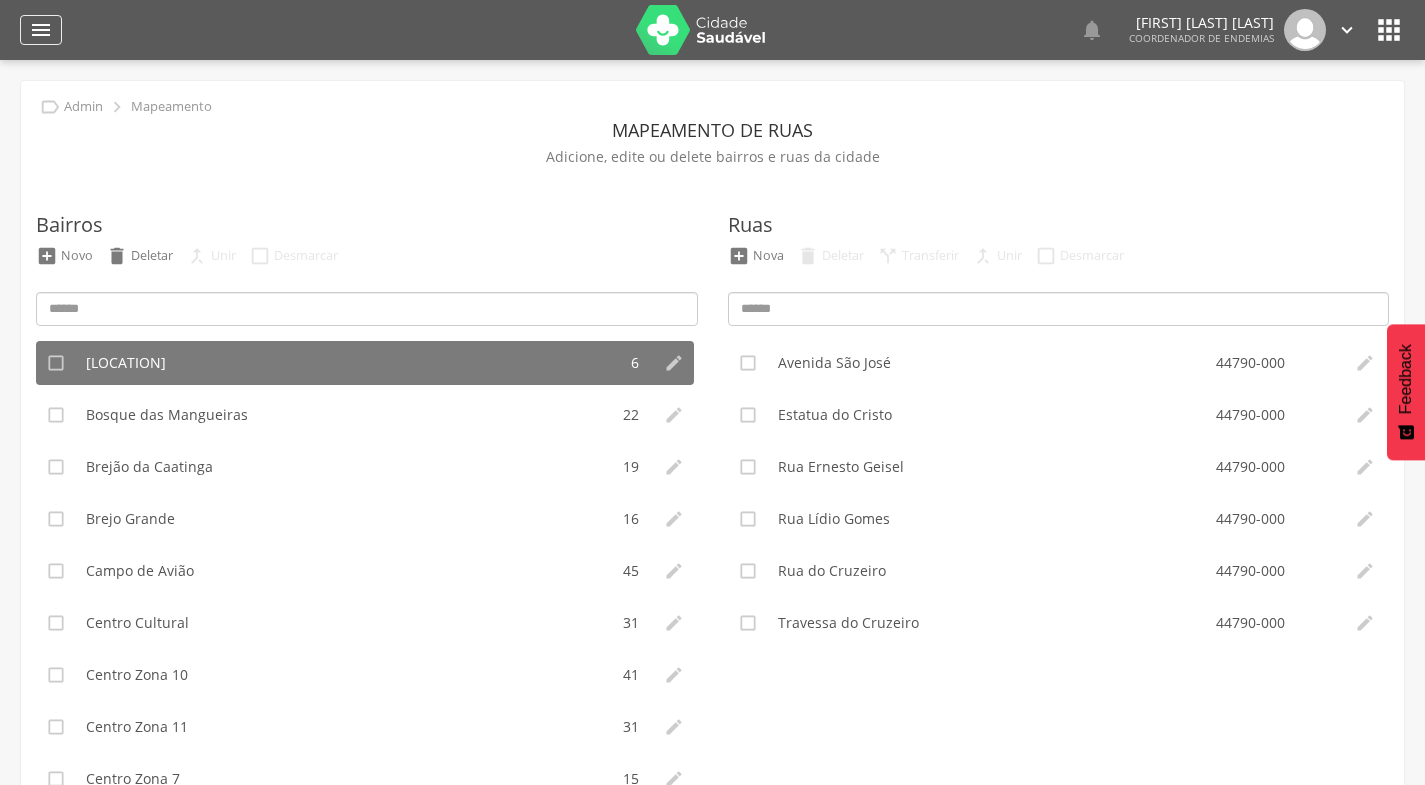click on "" at bounding box center [41, 30] 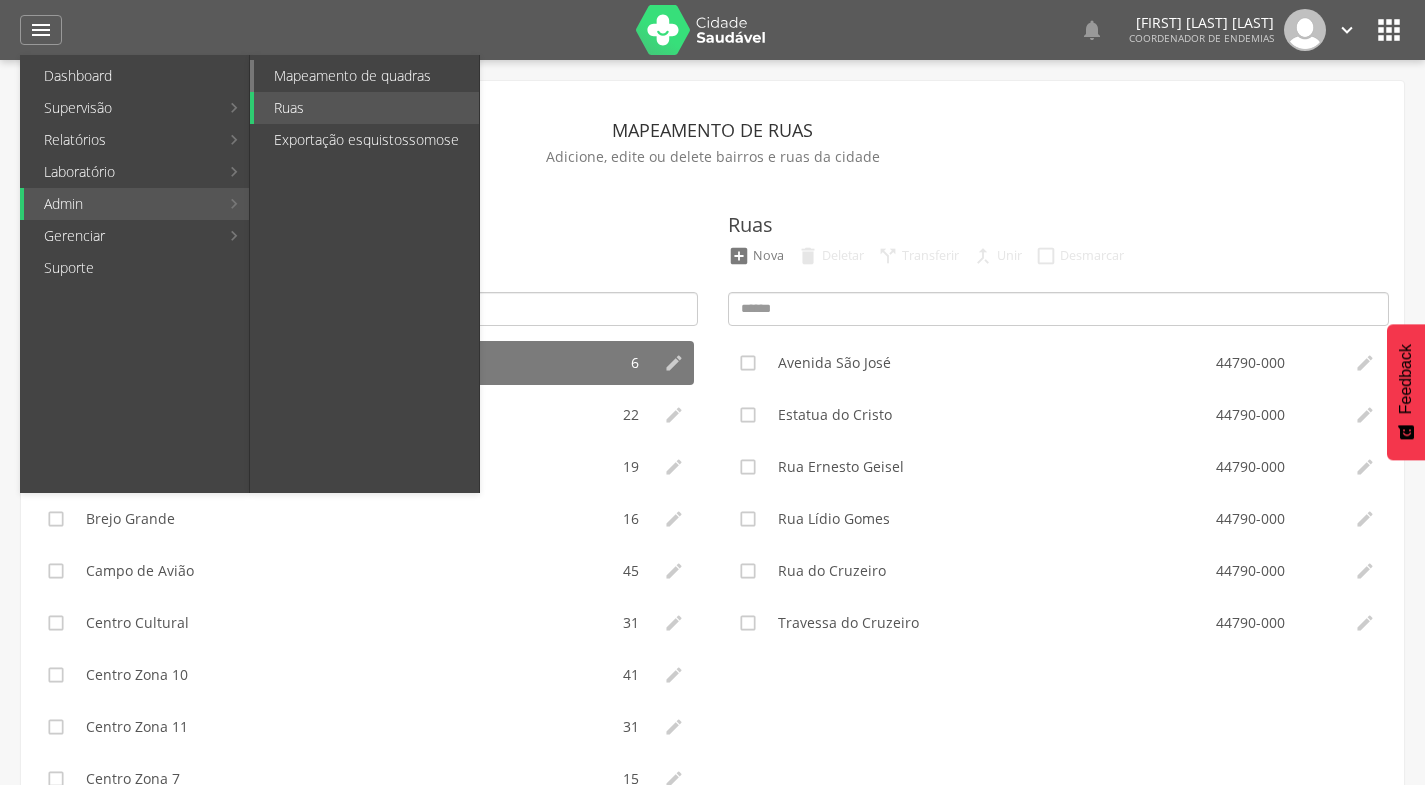 click on "Mapeamento de quadras" at bounding box center [366, 76] 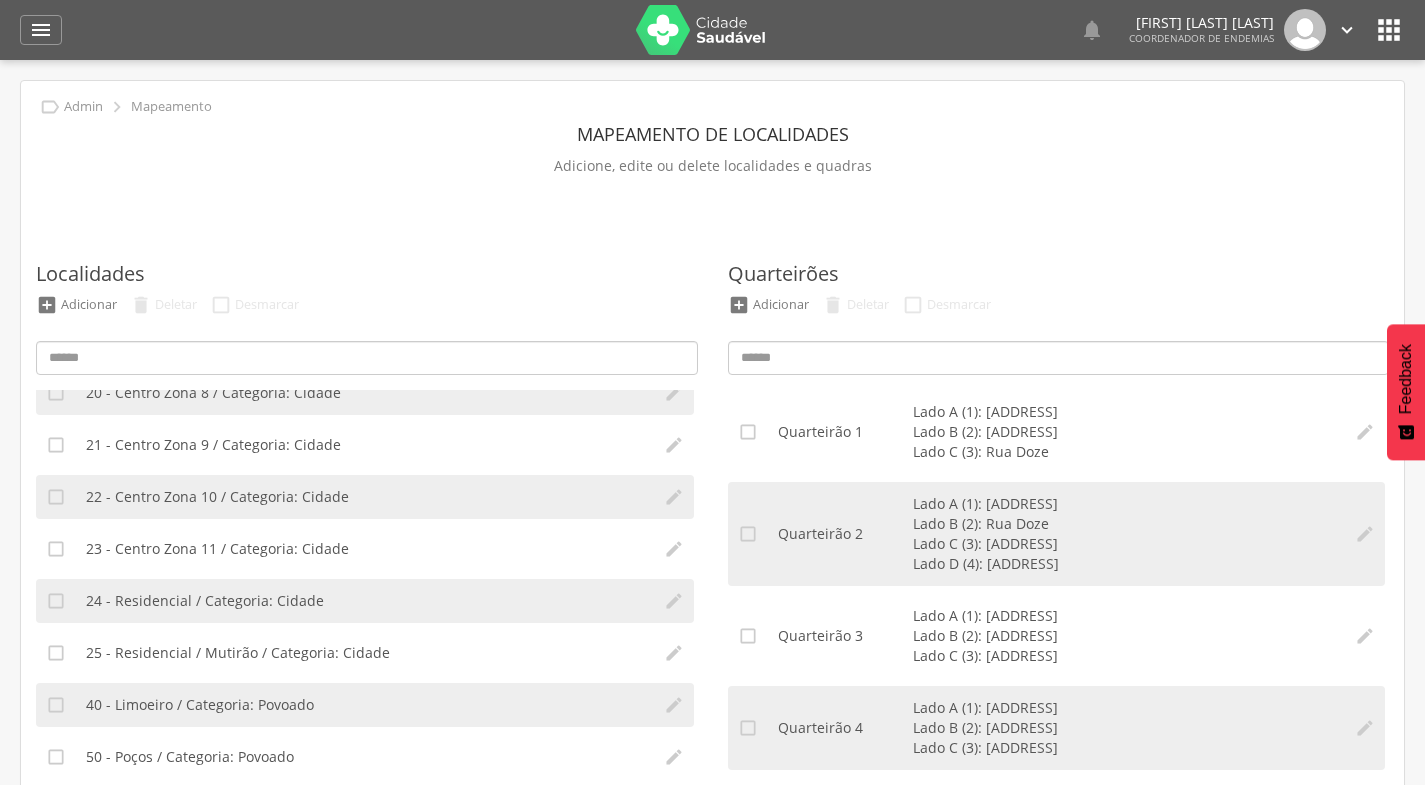 scroll, scrollTop: 1008, scrollLeft: 0, axis: vertical 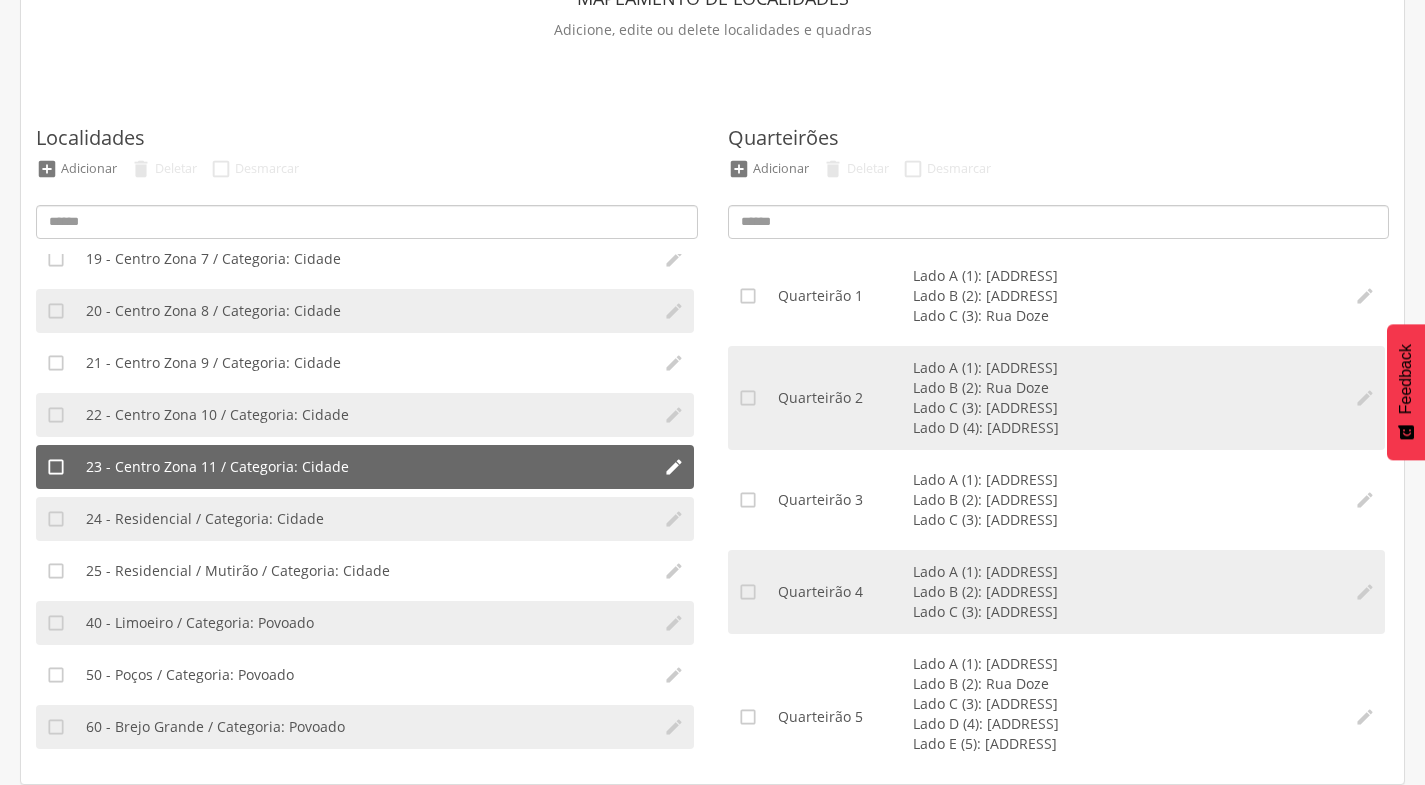 click on "23 - Centro Zona 11 / Categoria: Cidade" at bounding box center (217, 467) 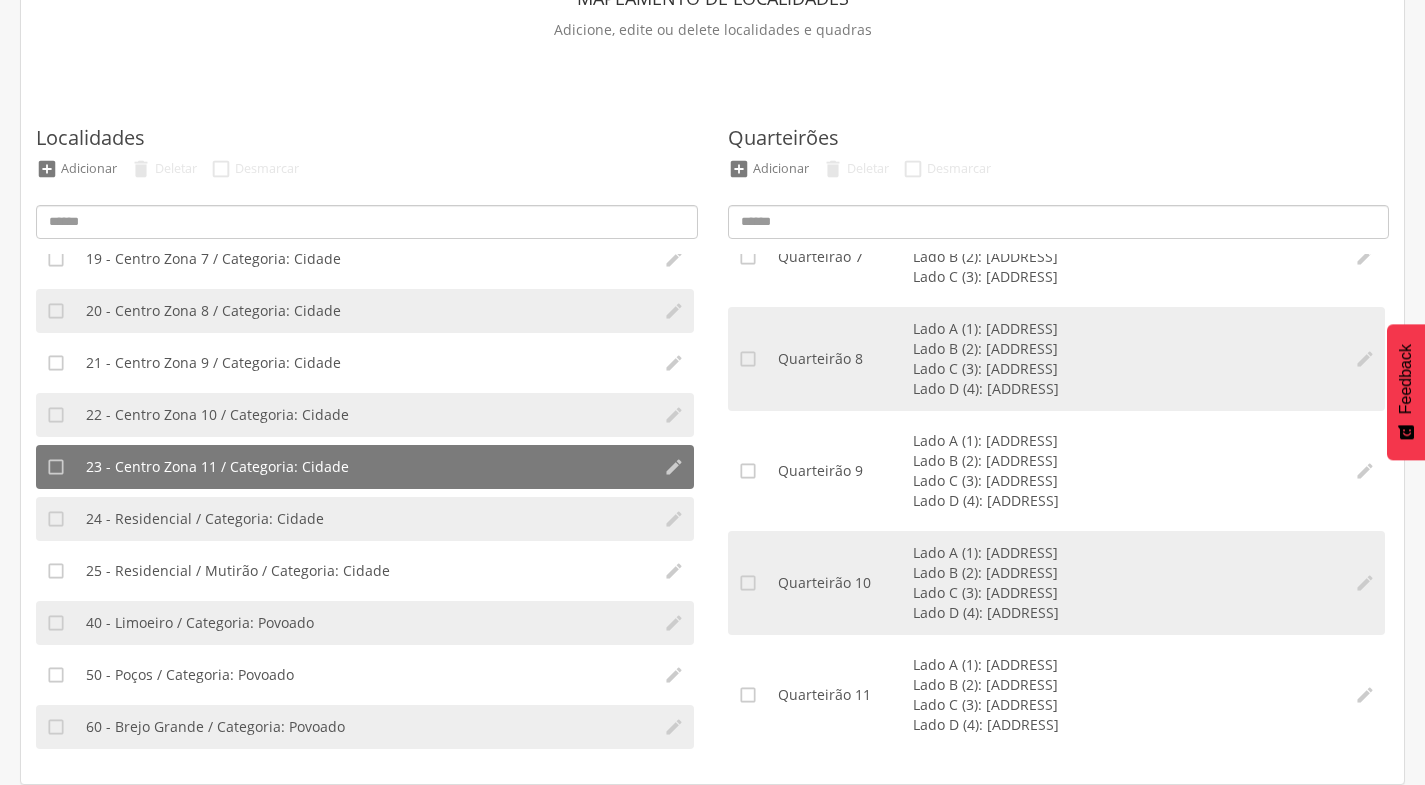 scroll, scrollTop: 0, scrollLeft: 0, axis: both 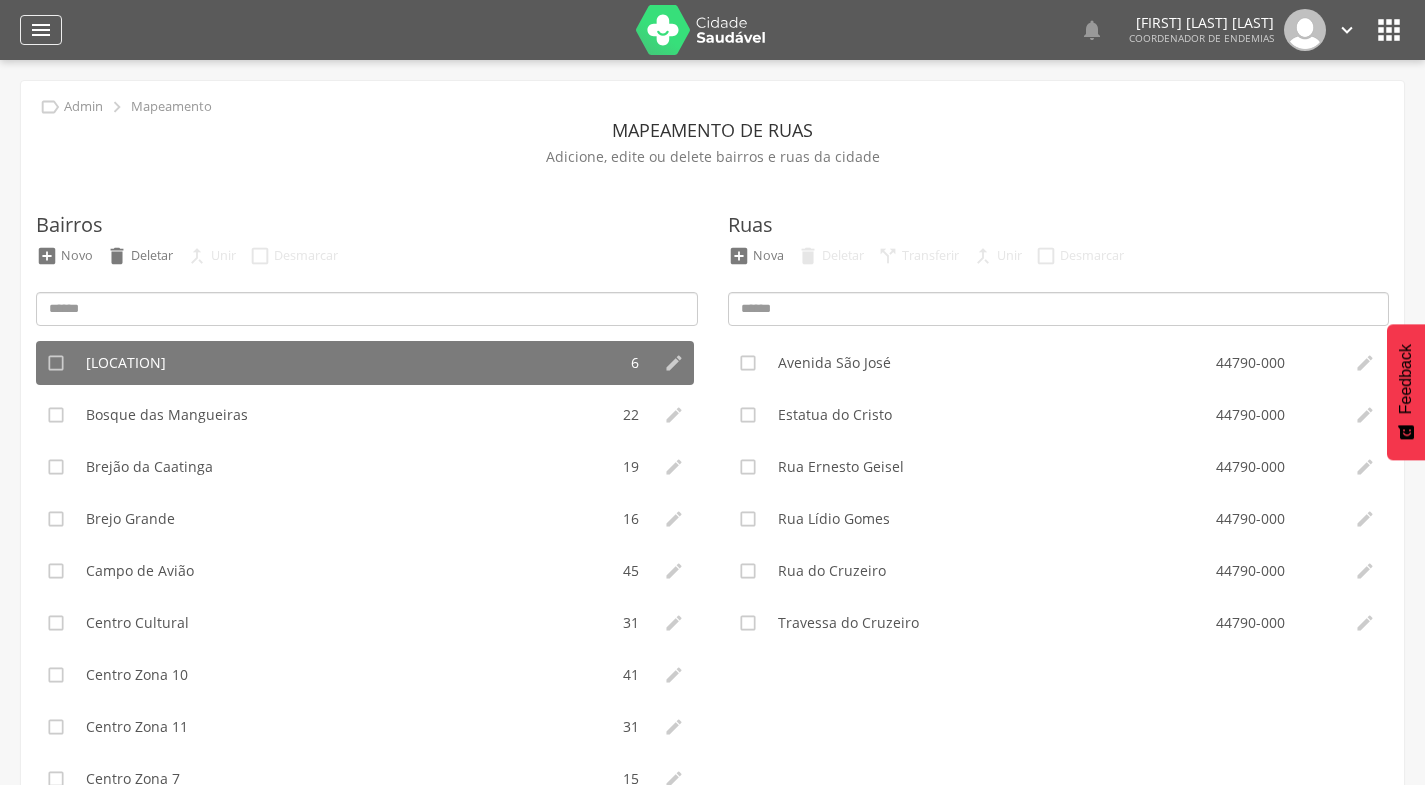 click on "" at bounding box center [41, 30] 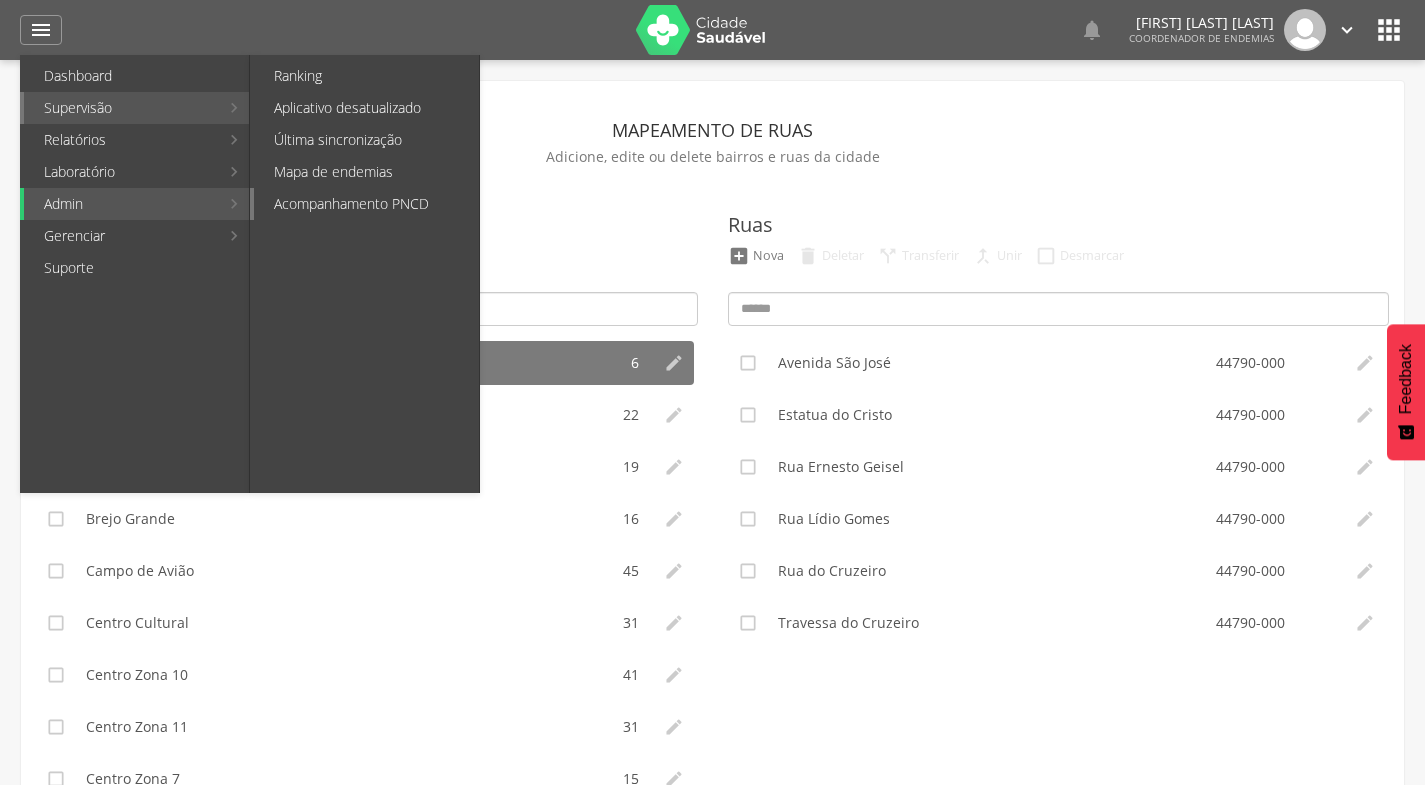 click on "Acompanhamento PNCD" at bounding box center (366, 204) 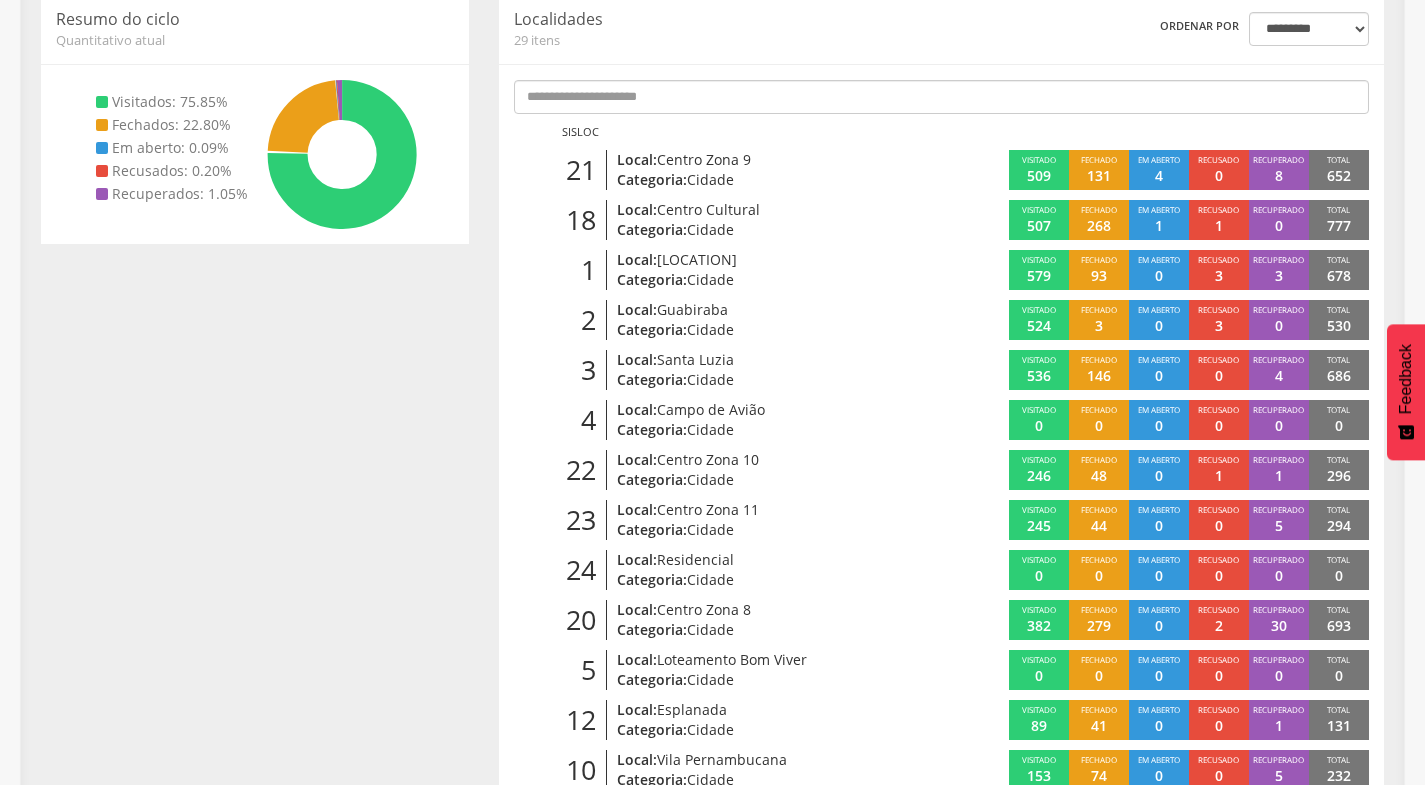 scroll, scrollTop: 300, scrollLeft: 0, axis: vertical 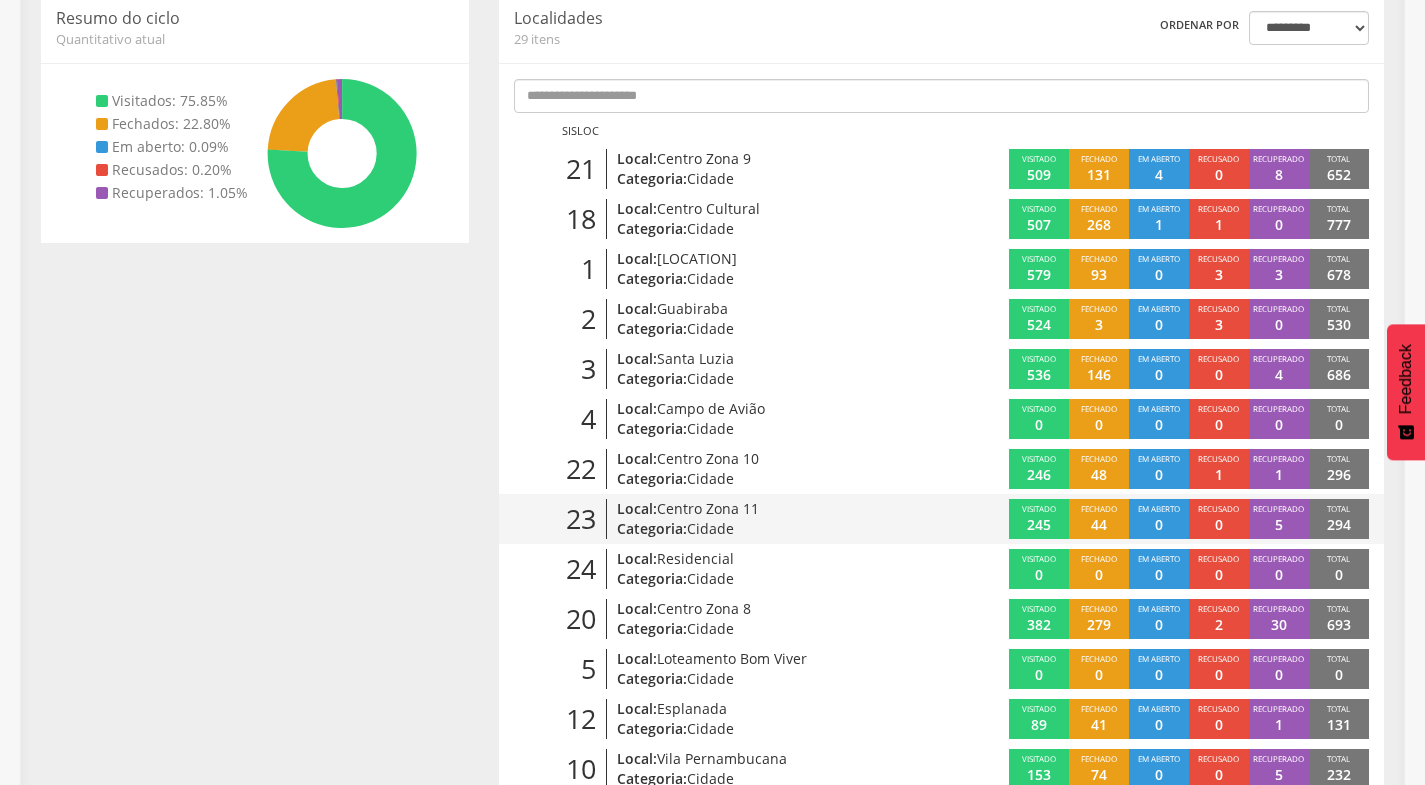 click on "Cidade" at bounding box center (710, 528) 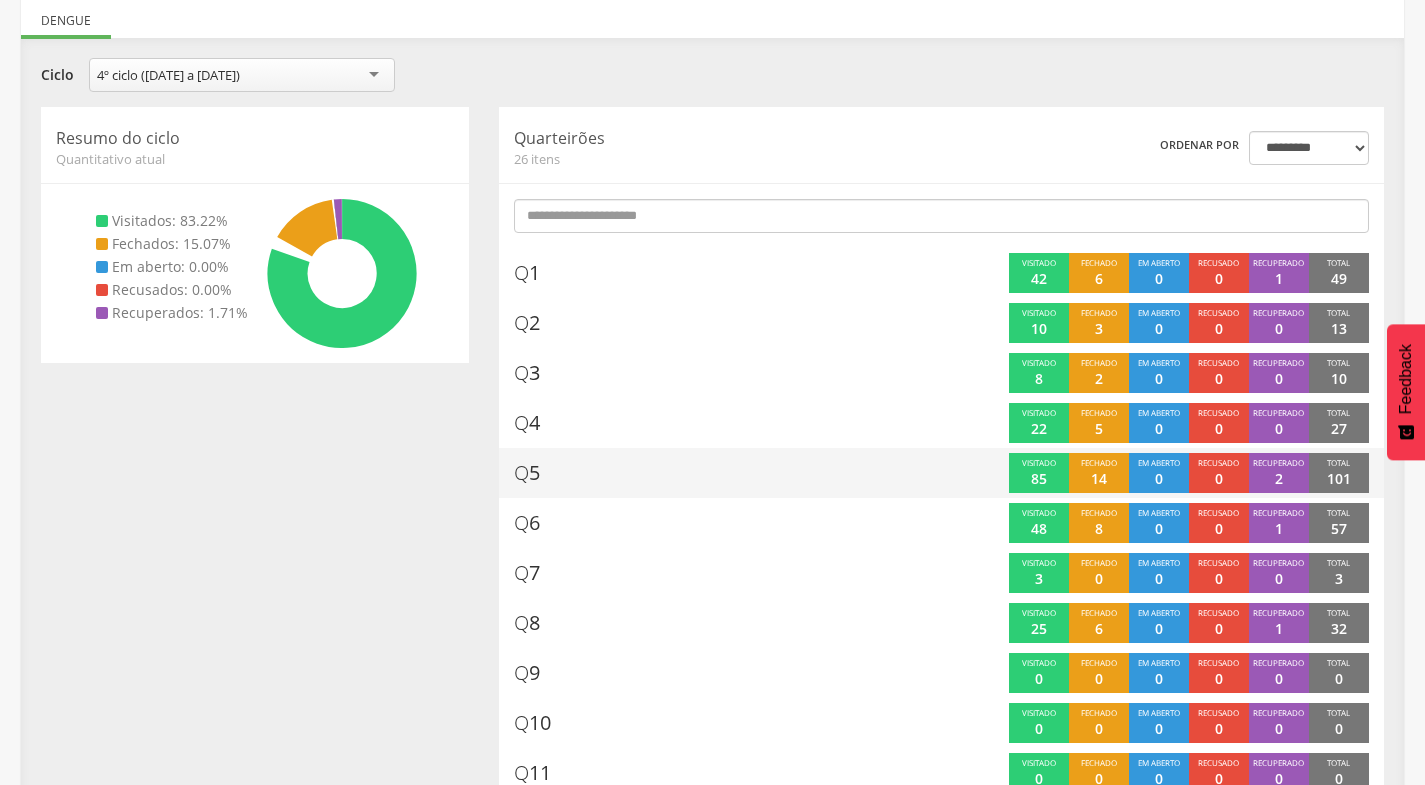 scroll, scrollTop: 207, scrollLeft: 0, axis: vertical 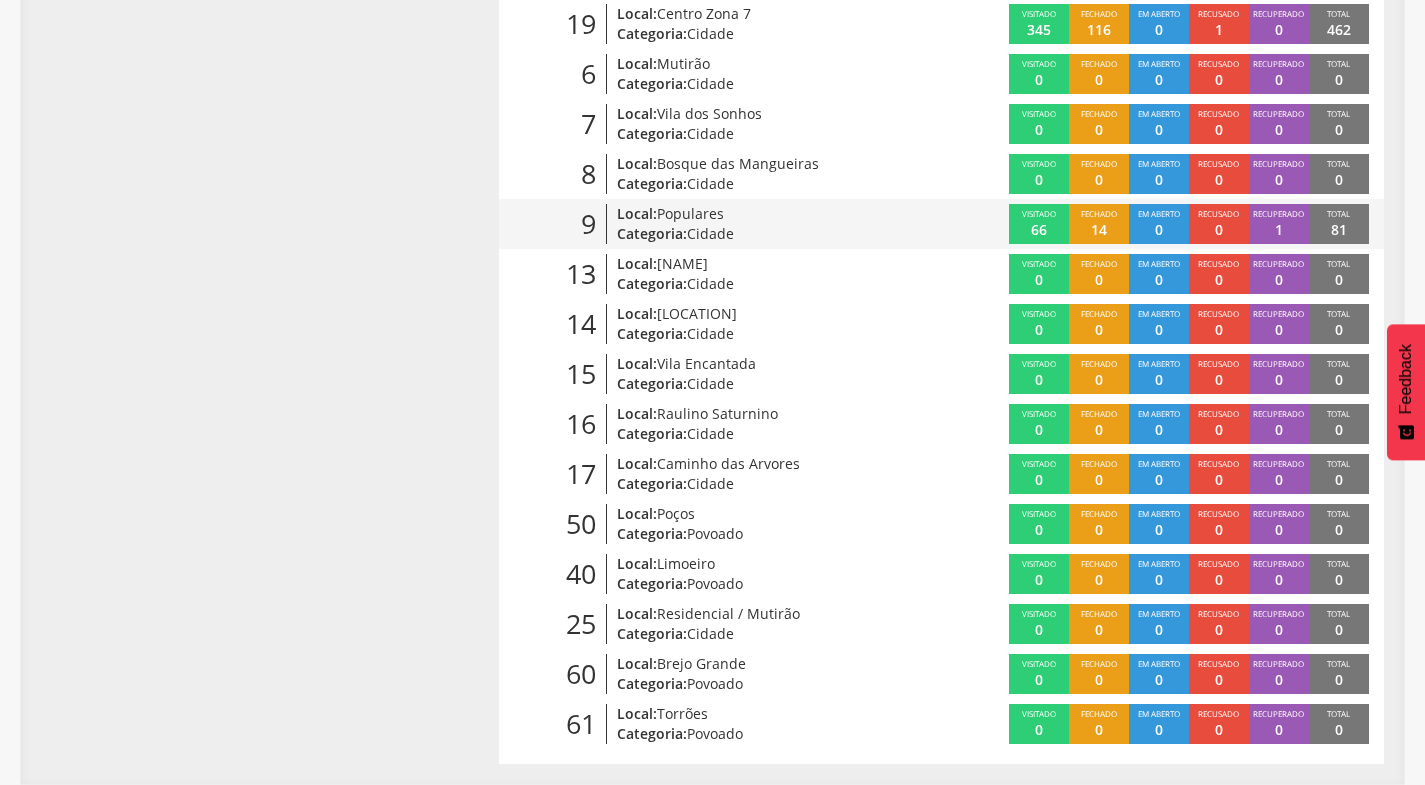 click on "Visitado 66" at bounding box center [1039, 224] 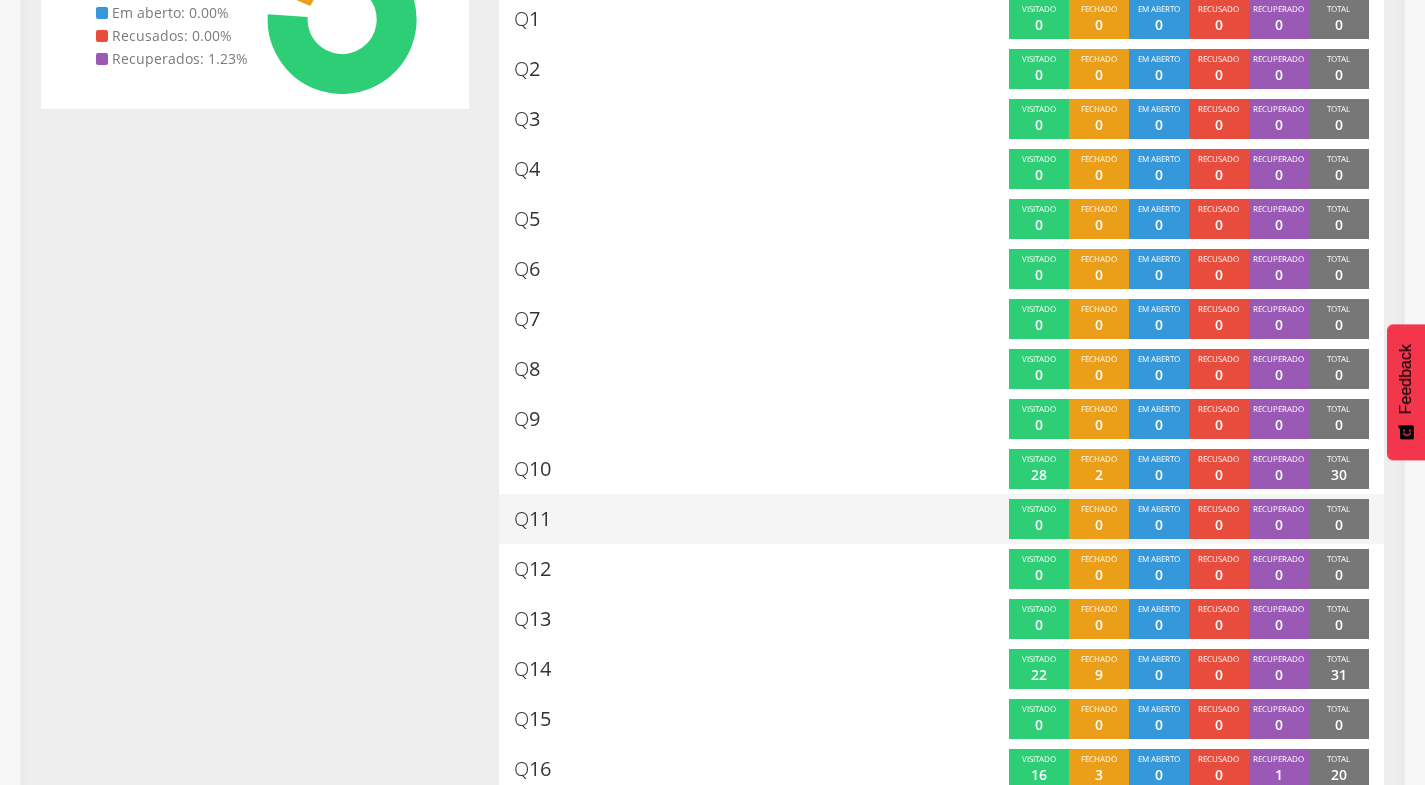 scroll, scrollTop: 457, scrollLeft: 0, axis: vertical 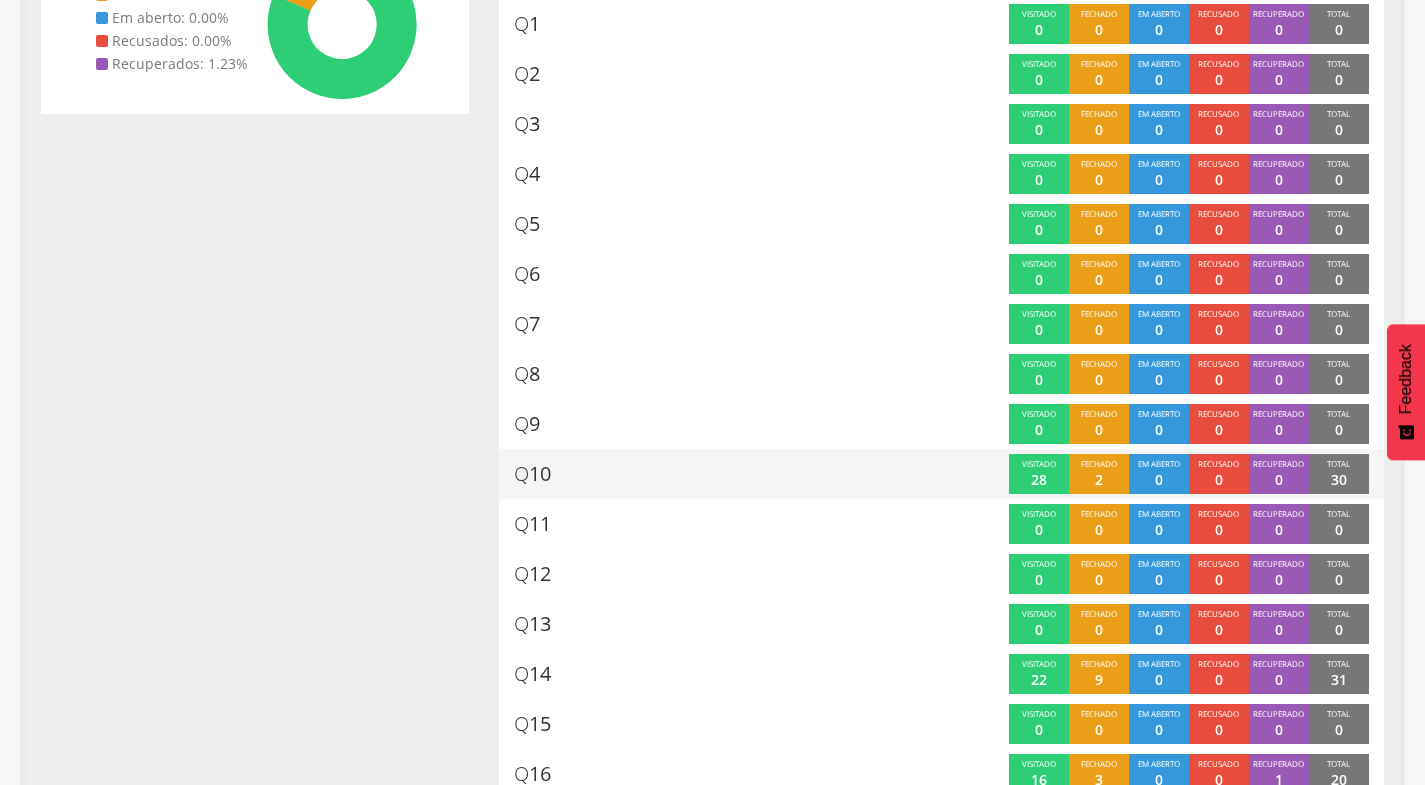 click on "Q 10" at bounding box center [532, 474] 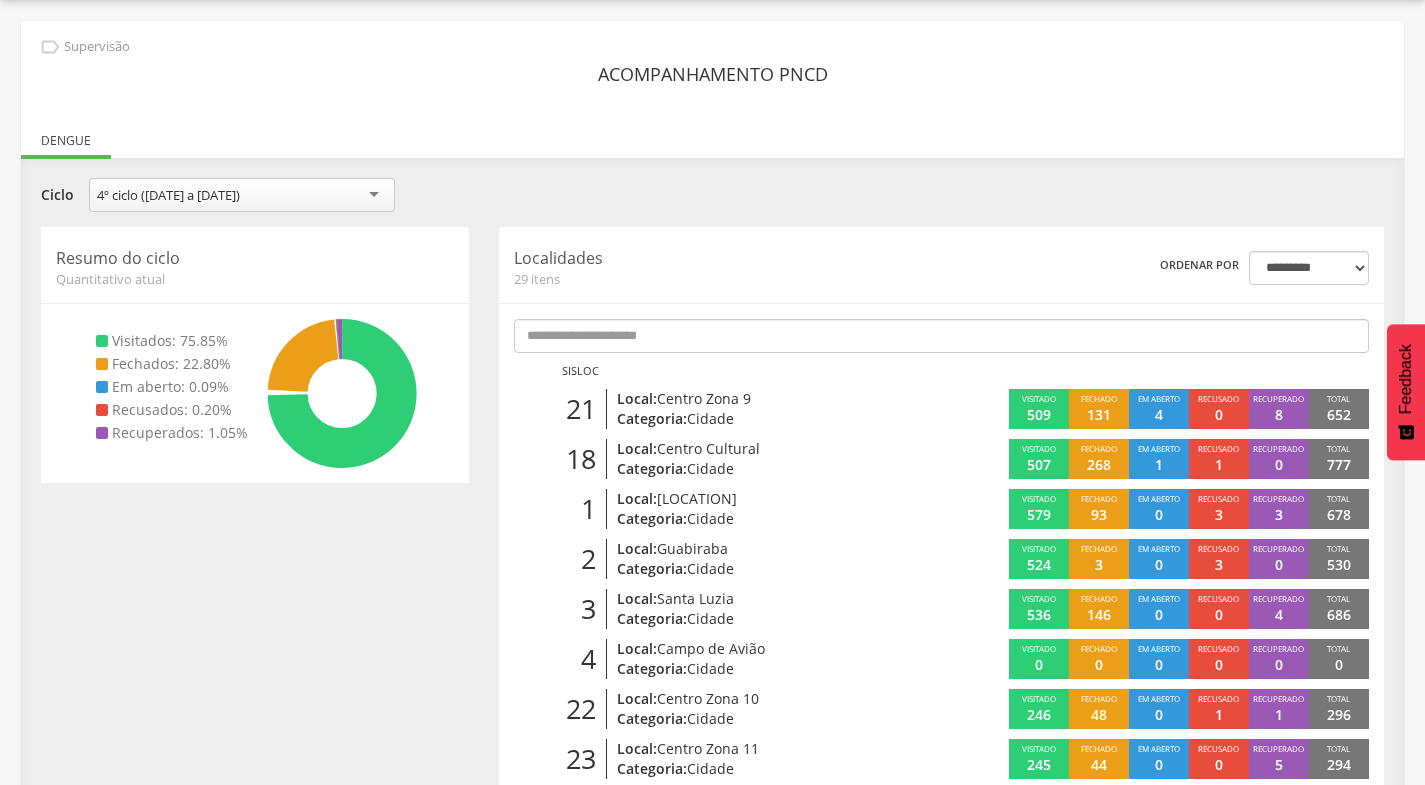 scroll, scrollTop: 457, scrollLeft: 0, axis: vertical 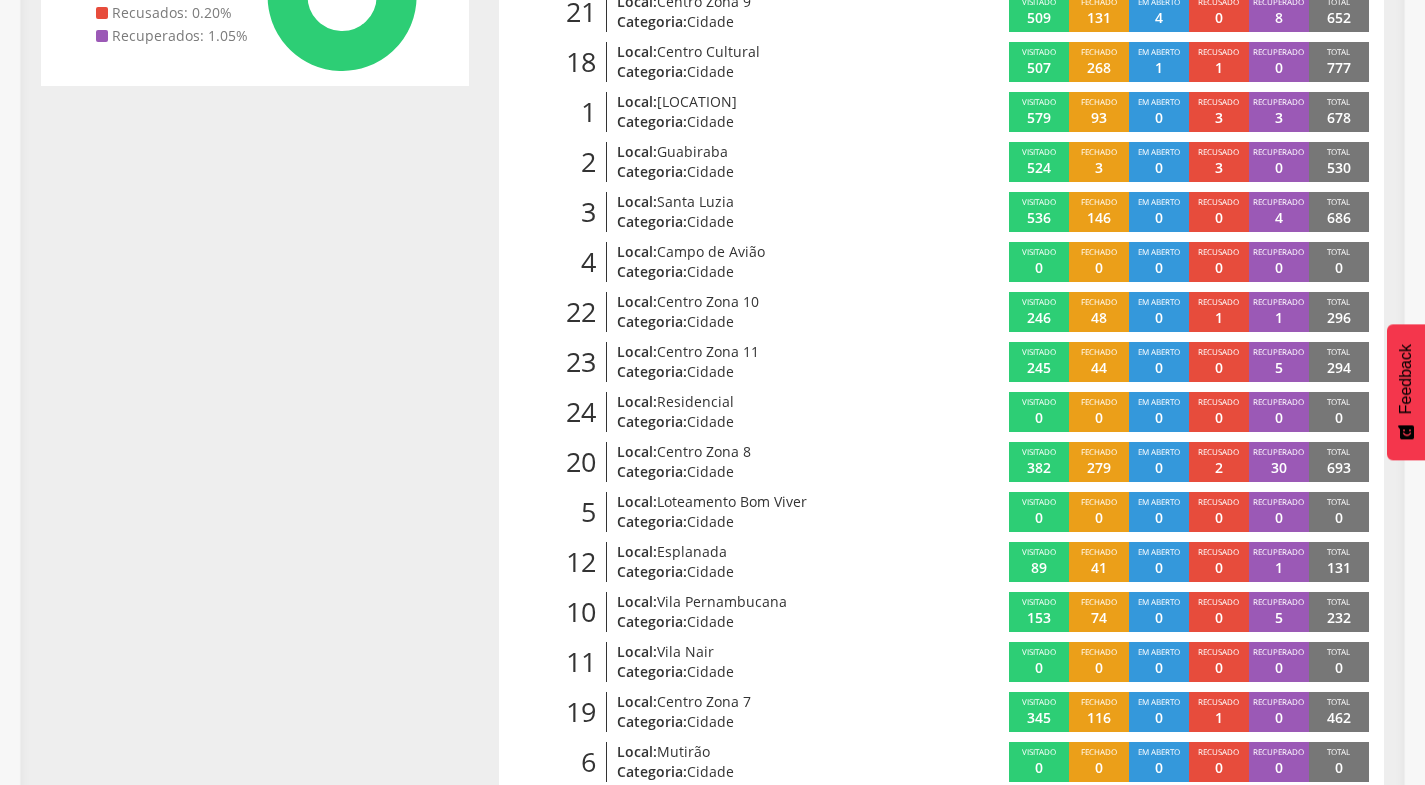 click on "**********" at bounding box center (712, 641) 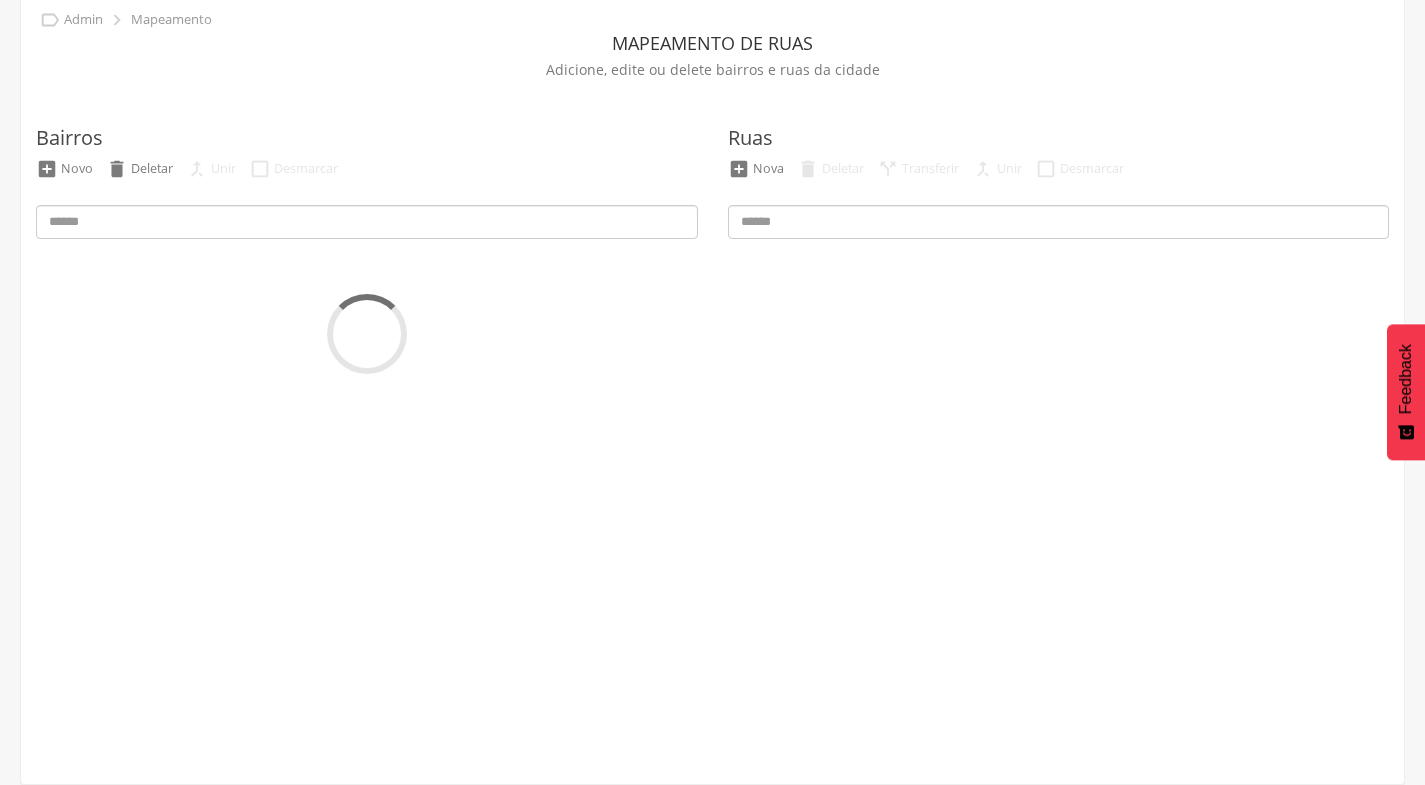 scroll, scrollTop: 0, scrollLeft: 0, axis: both 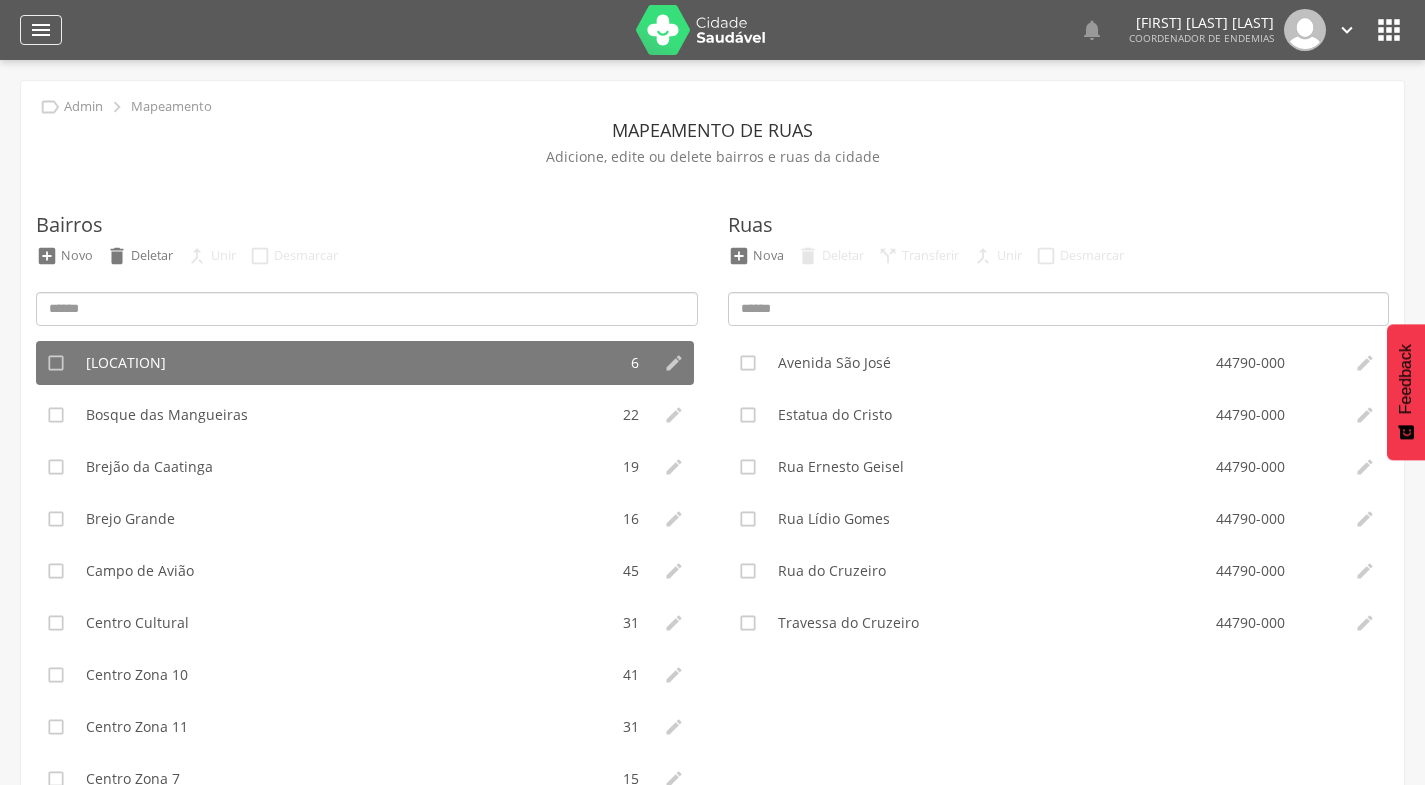 click on "" at bounding box center [41, 30] 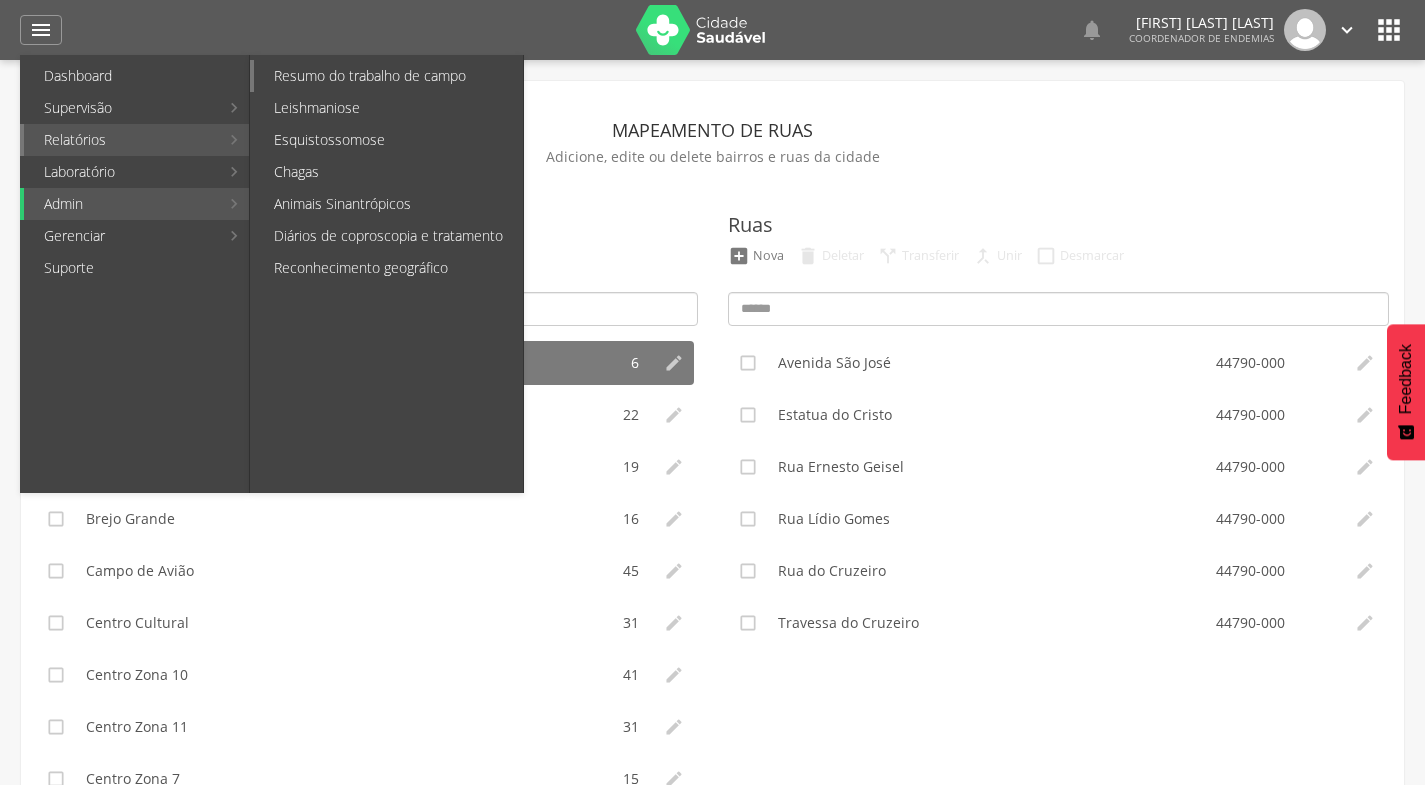 click on "Resumo do trabalho de campo" at bounding box center [388, 76] 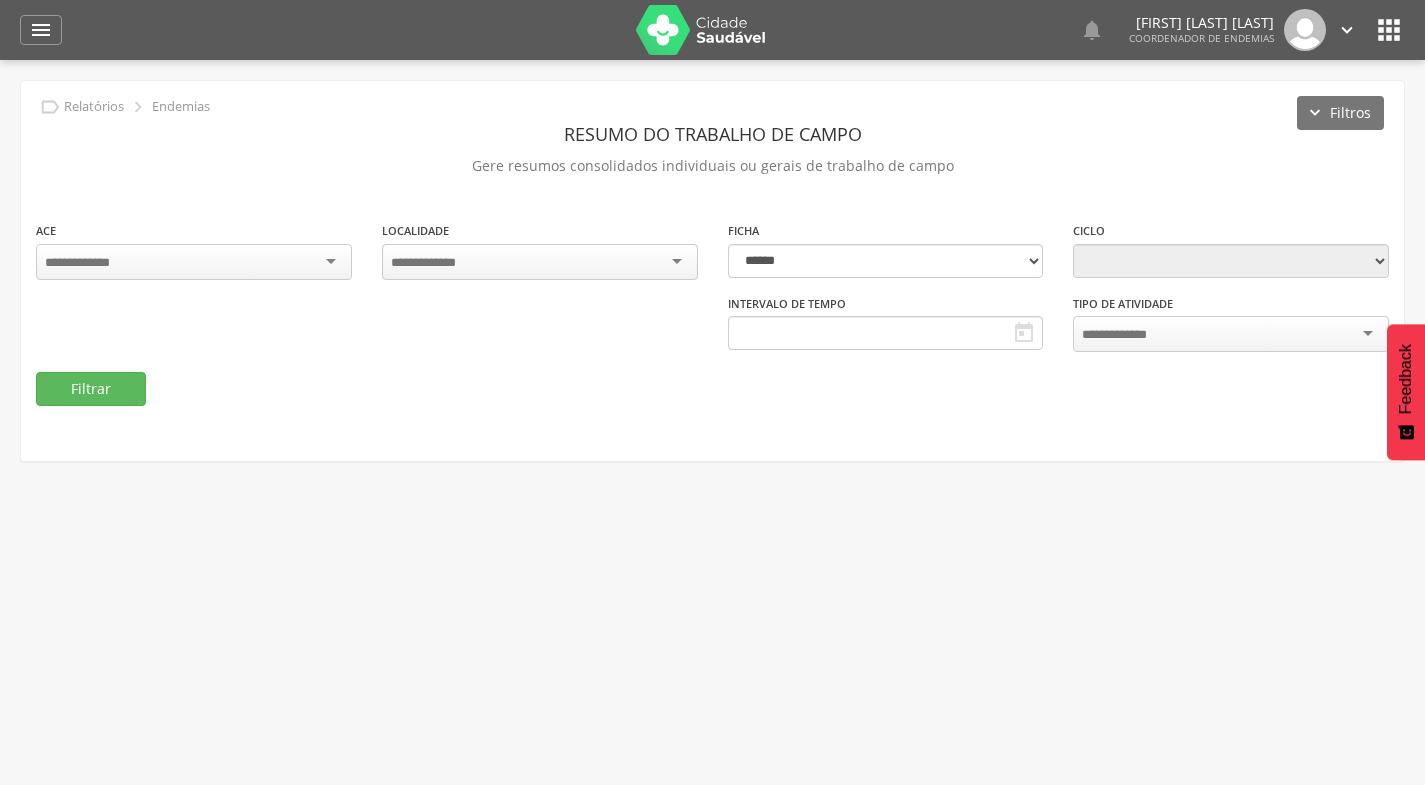 type on "**********" 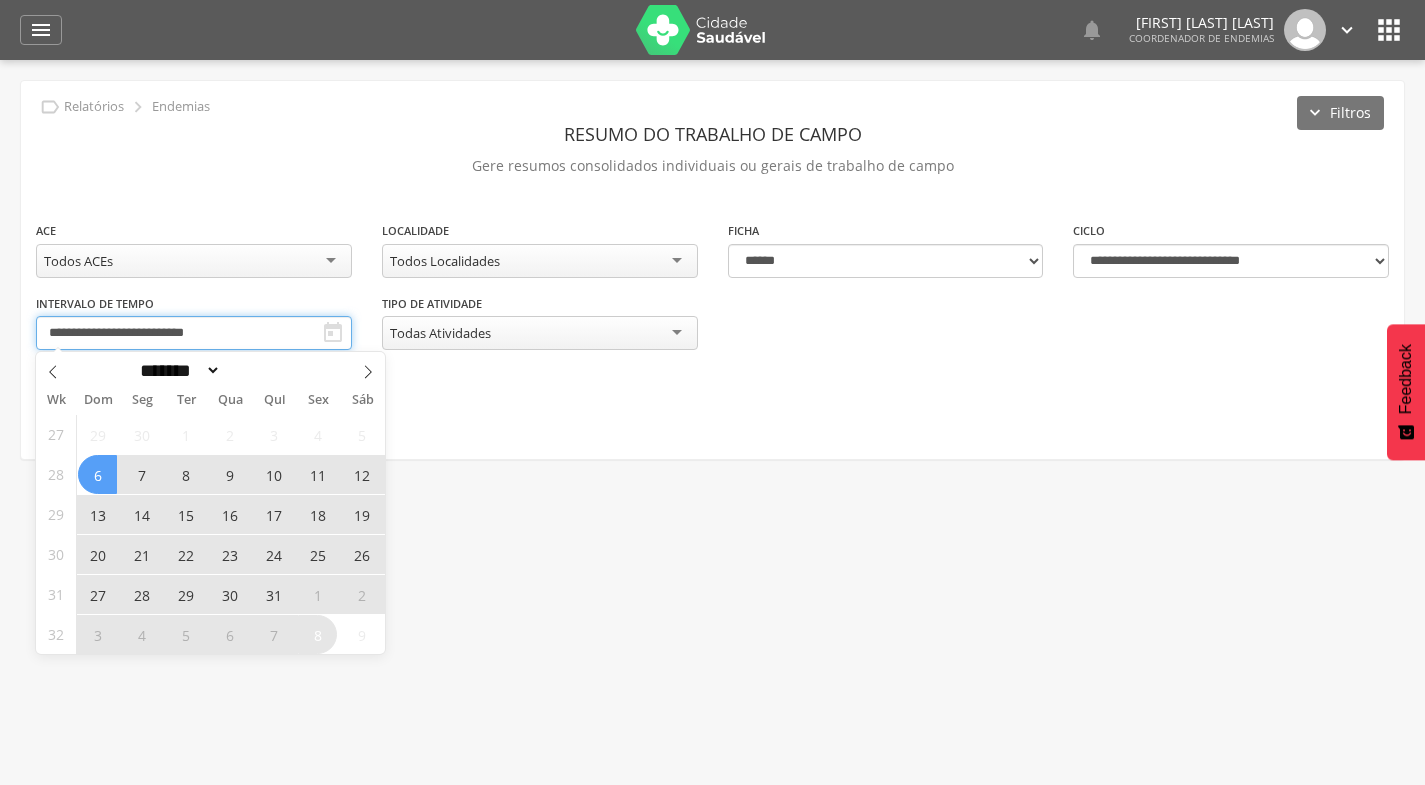click on "**********" at bounding box center [194, 333] 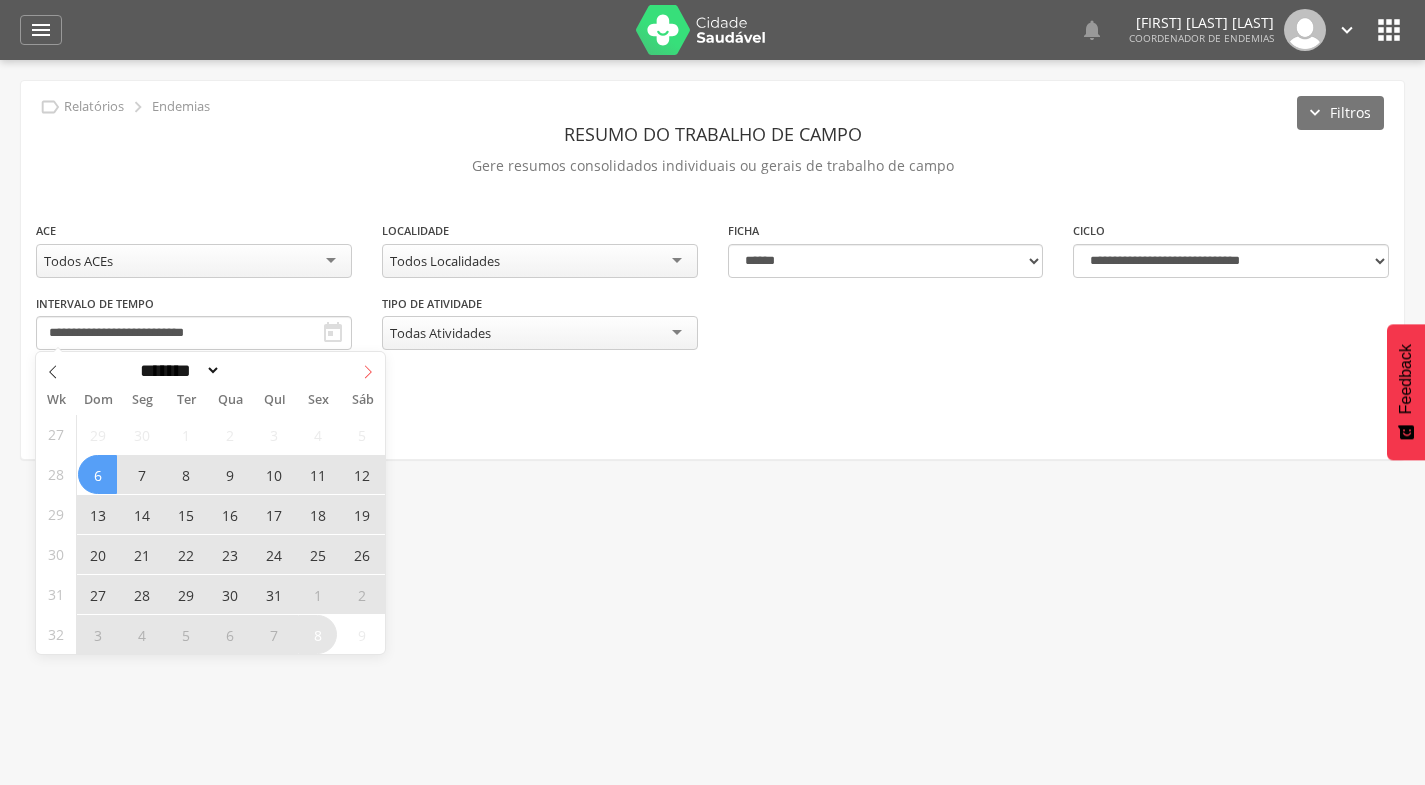 click 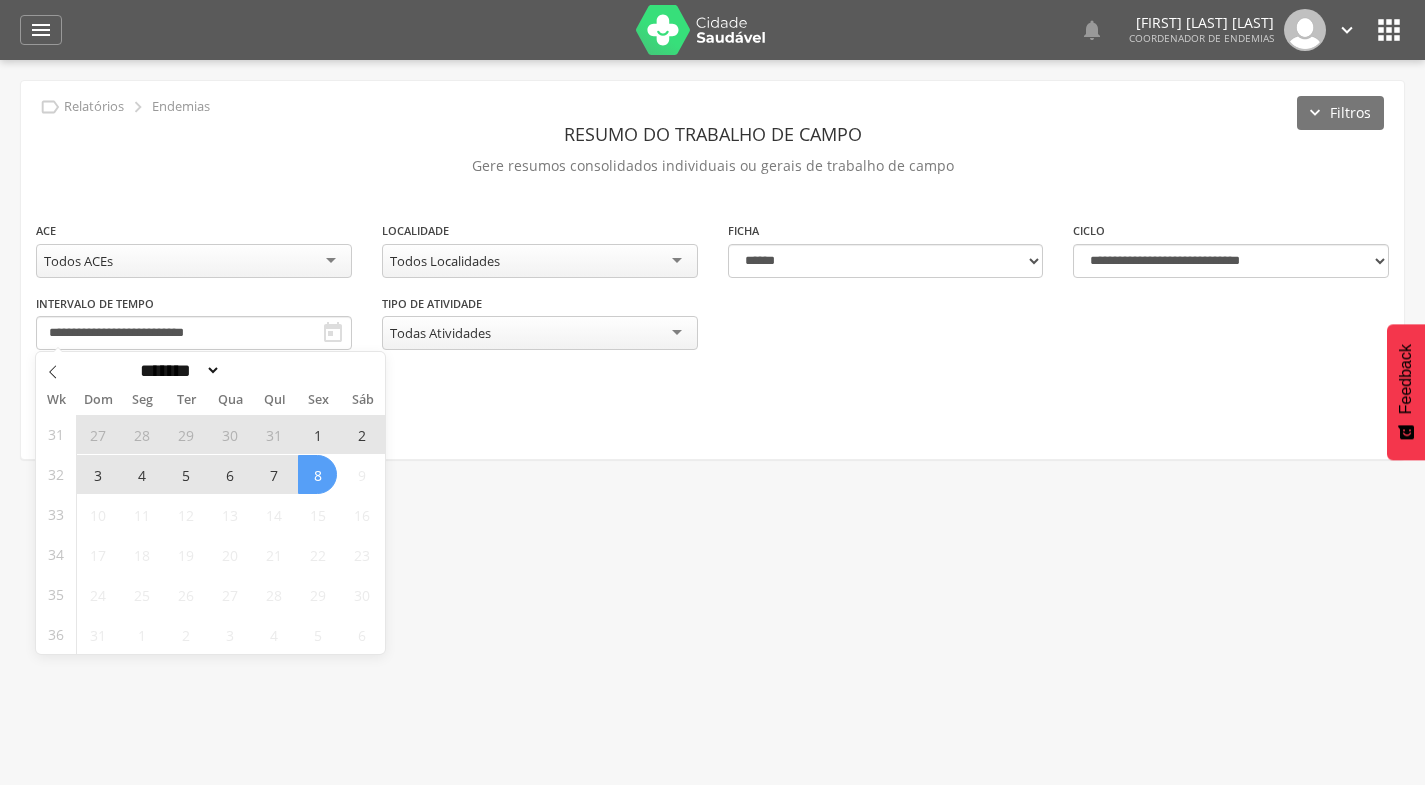 click on "8" at bounding box center (317, 474) 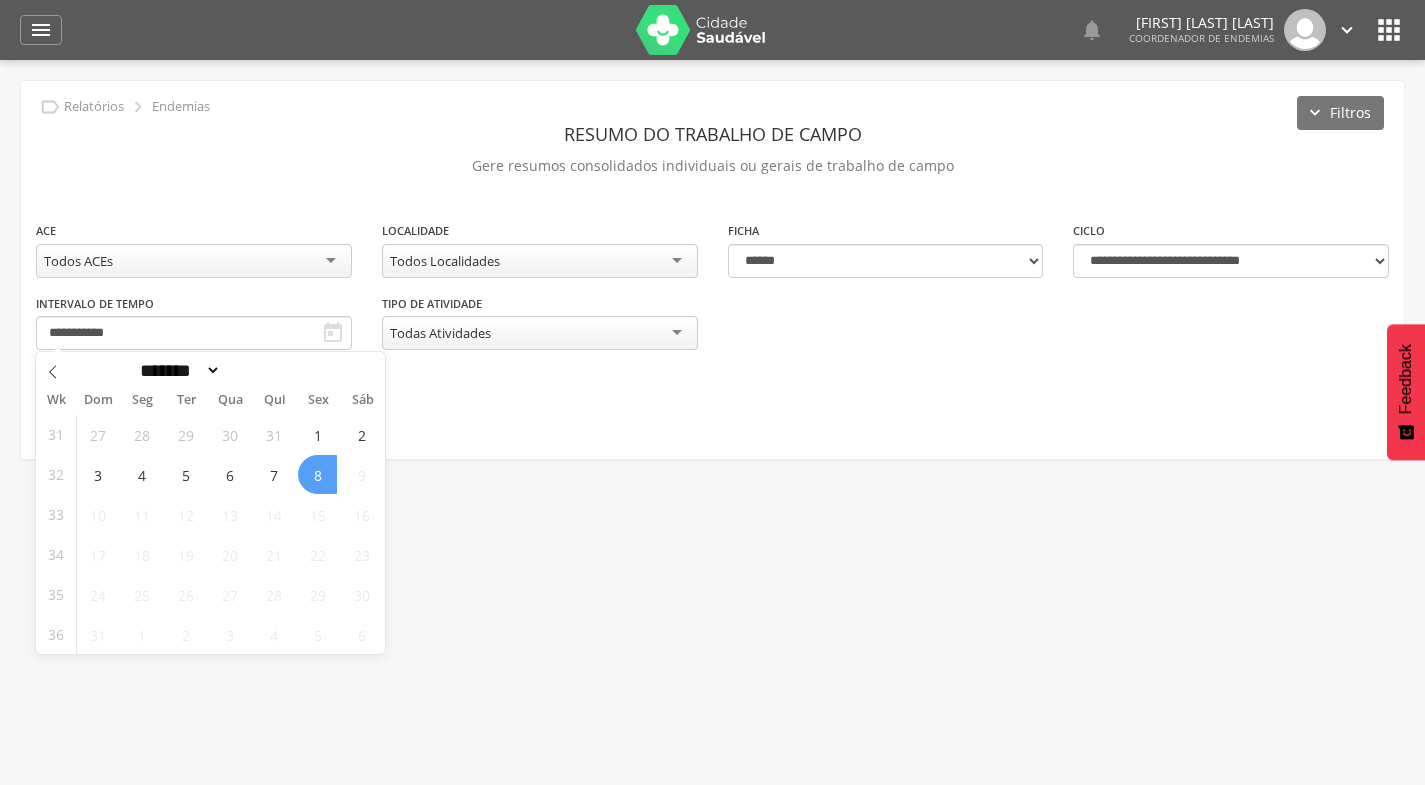 type 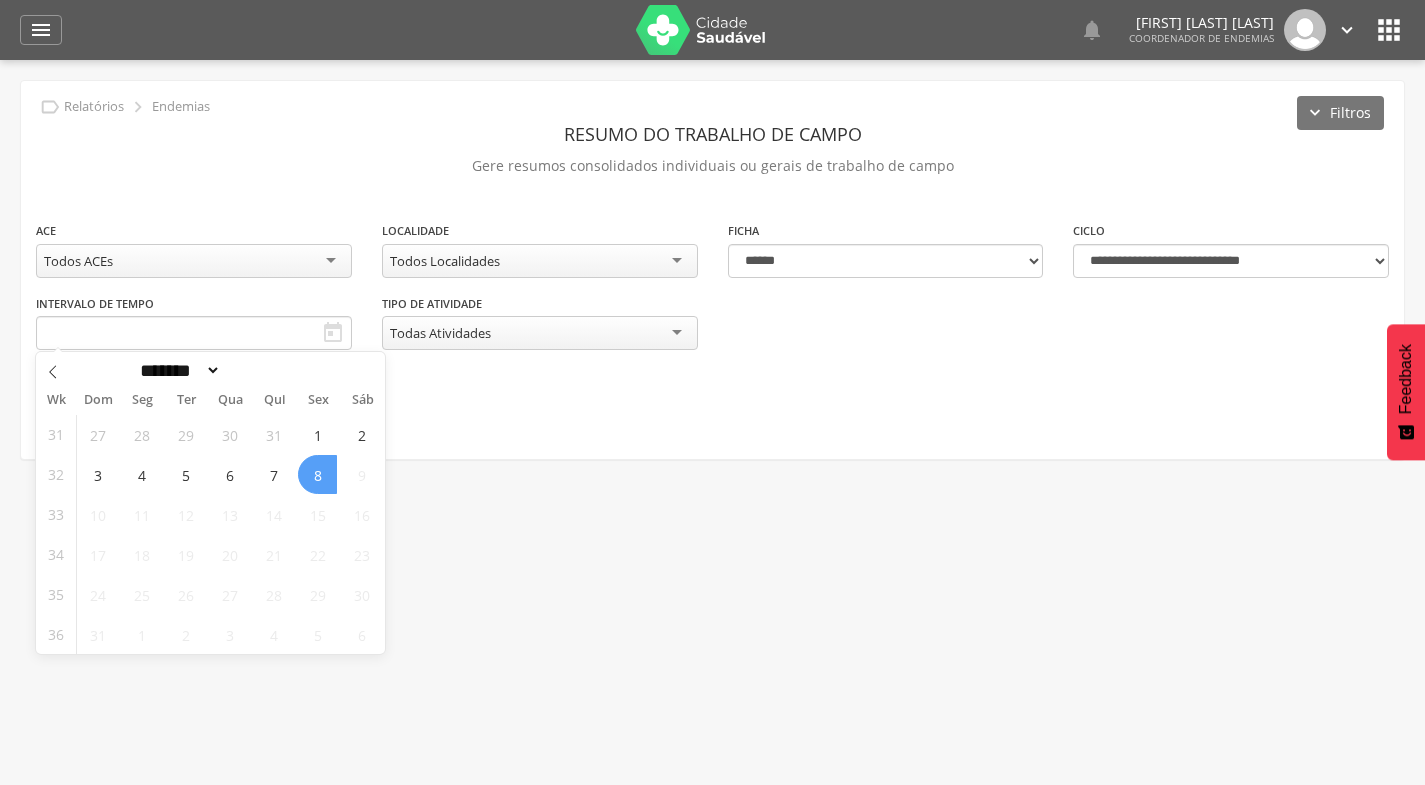 click on "Todos Localidades" at bounding box center (540, 261) 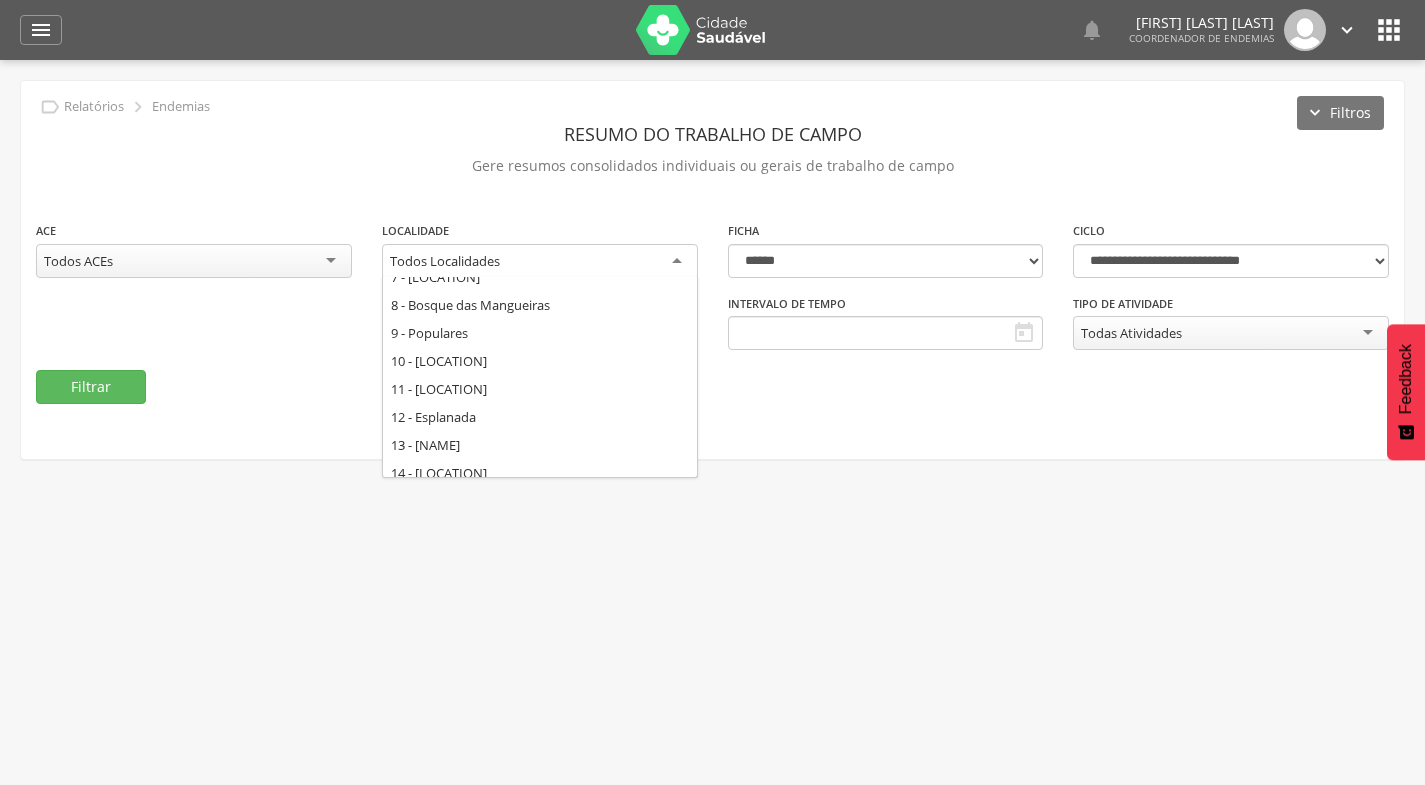 scroll, scrollTop: 215, scrollLeft: 0, axis: vertical 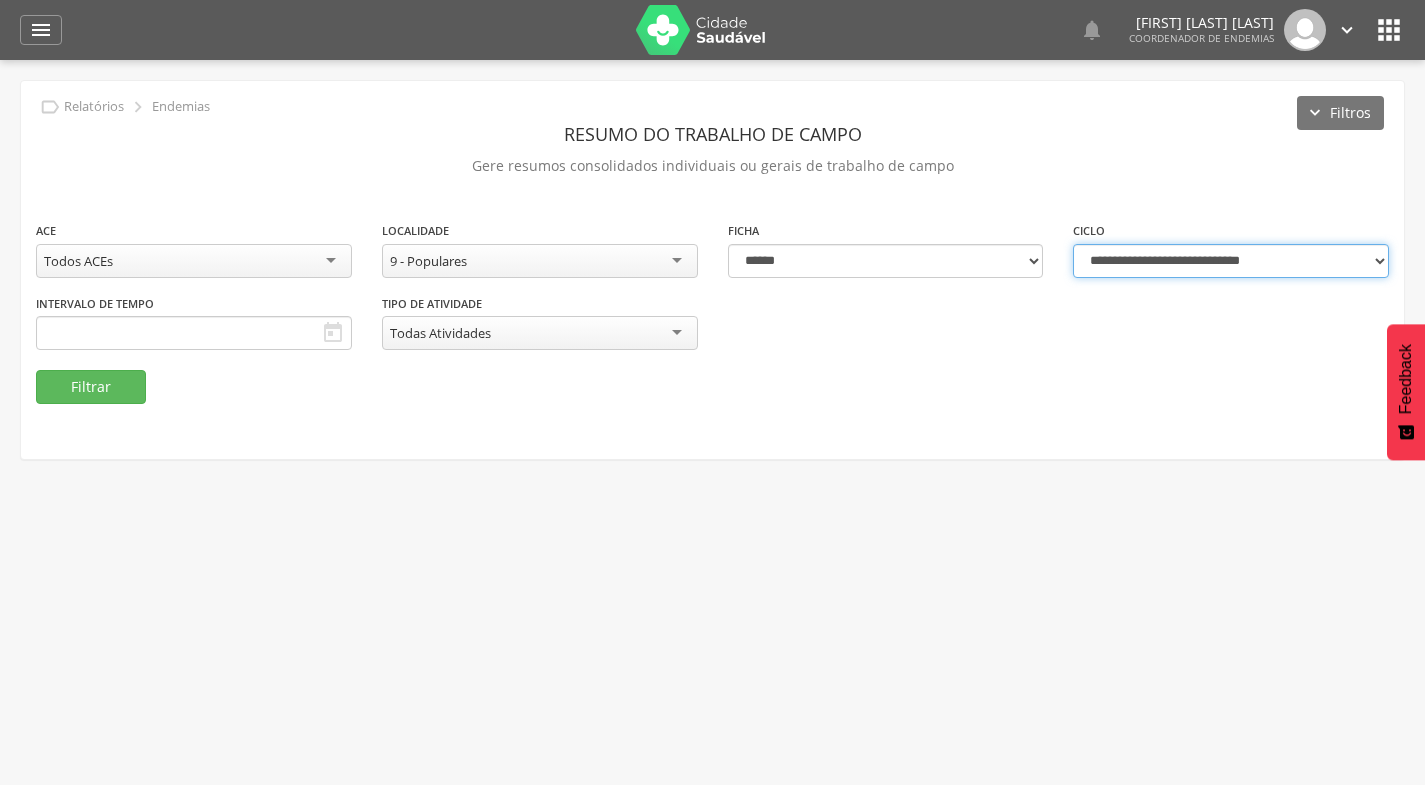 click on "**********" at bounding box center [1231, 261] 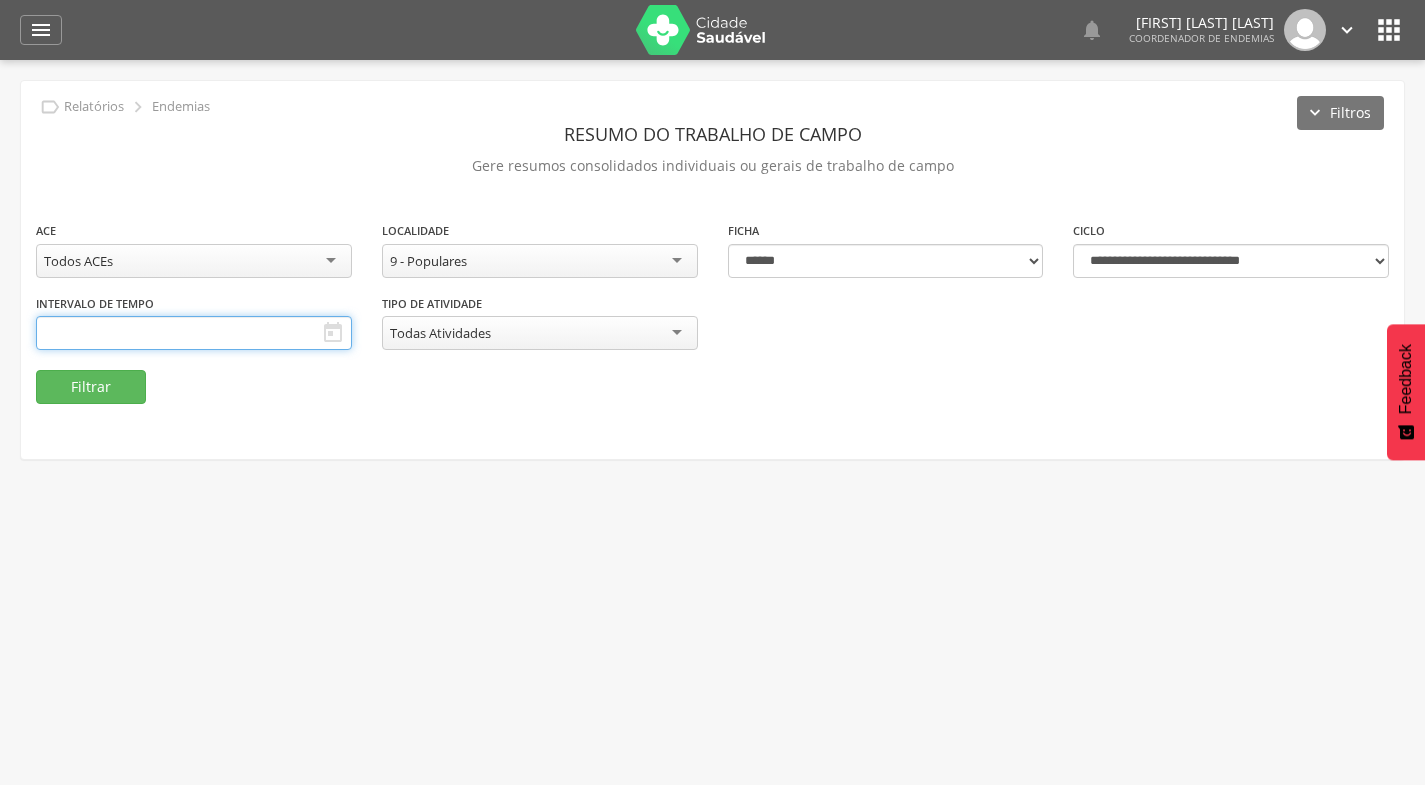 click at bounding box center [194, 333] 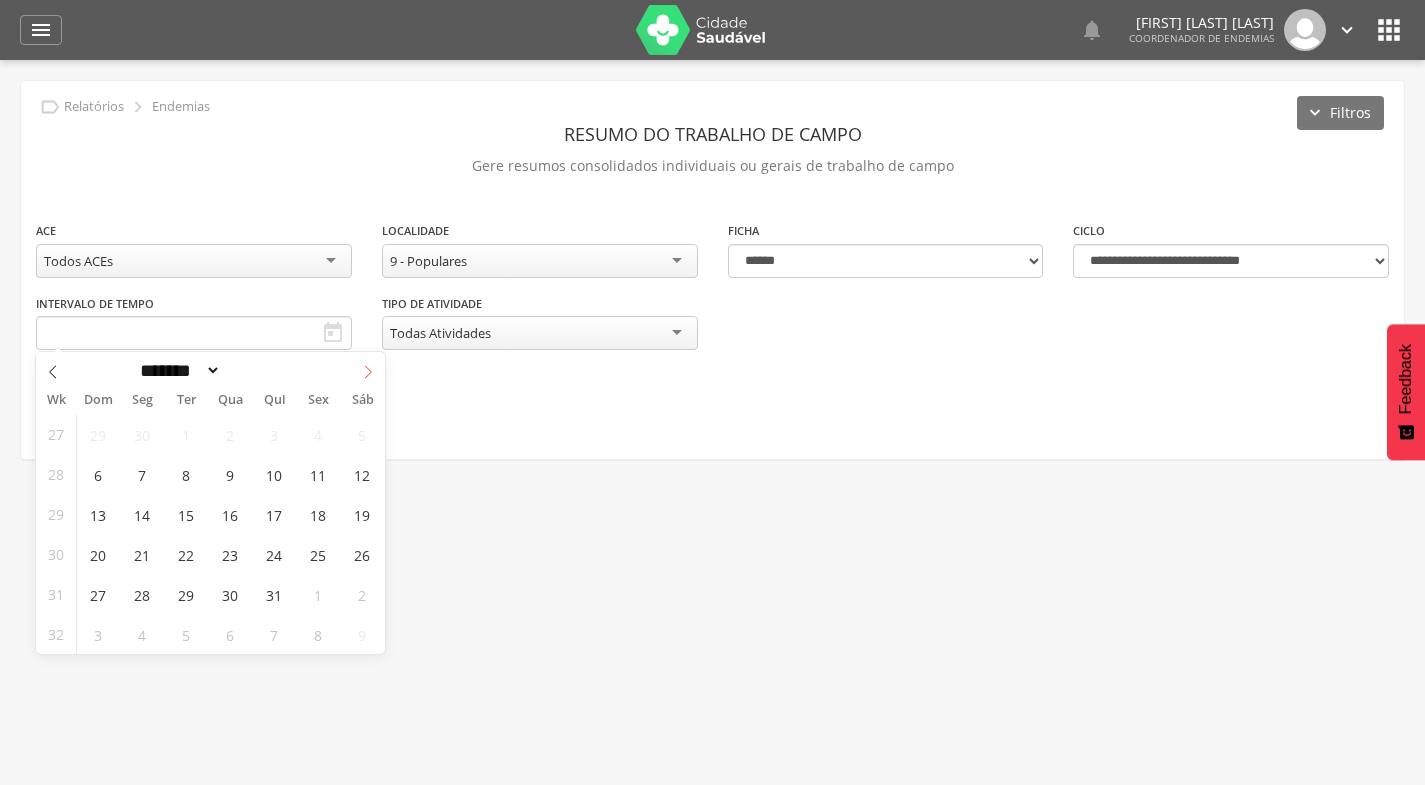 click 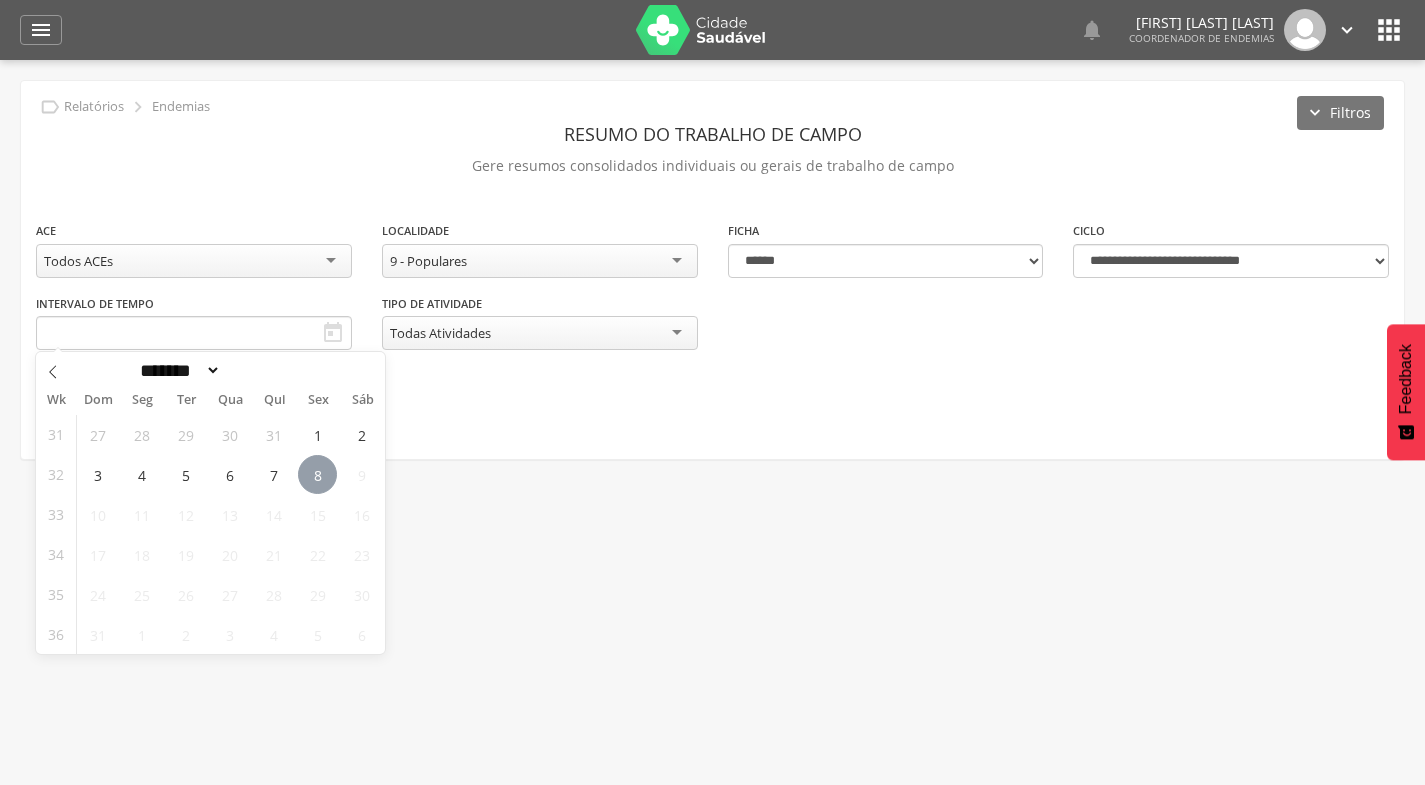 click on "8" at bounding box center (317, 474) 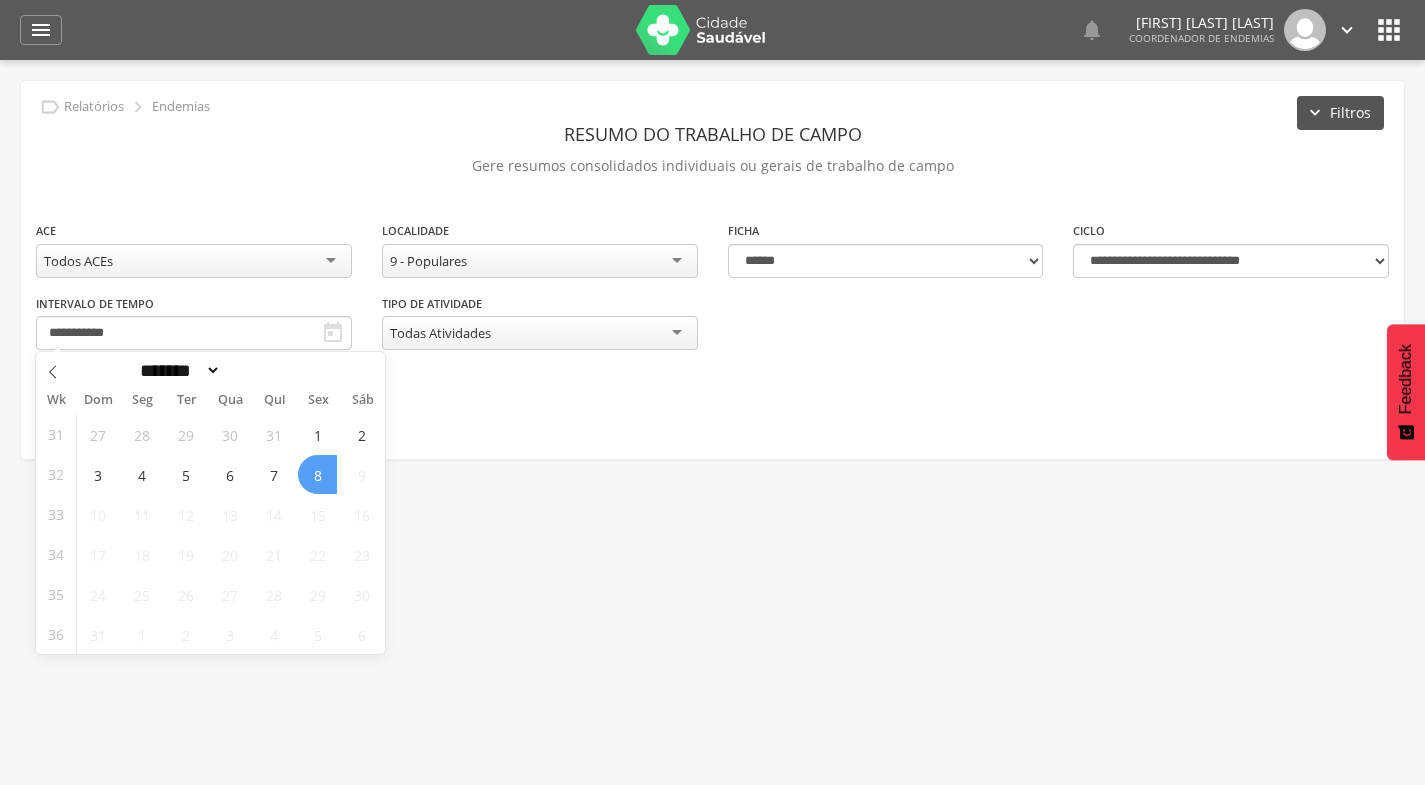 type 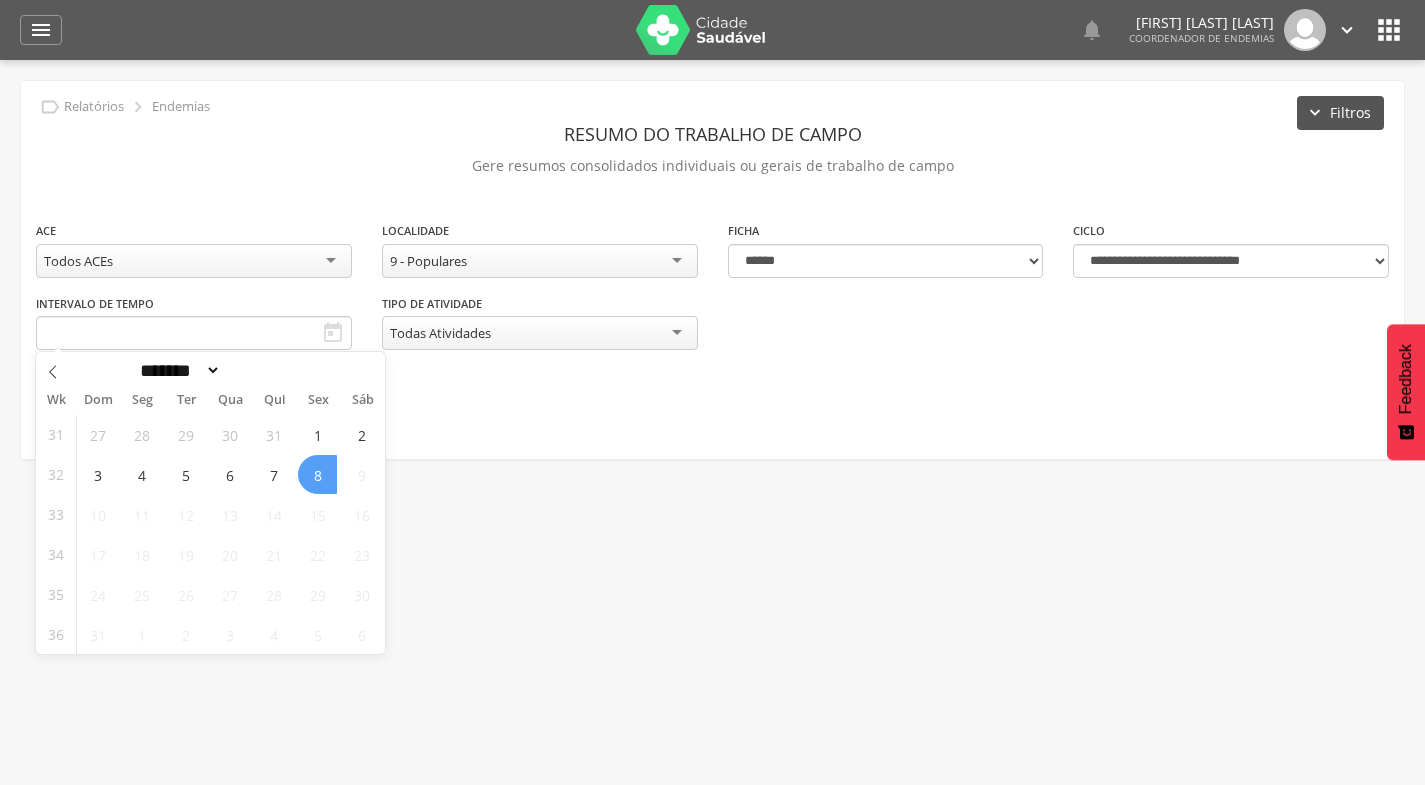 click on "Filtros" at bounding box center (1340, 113) 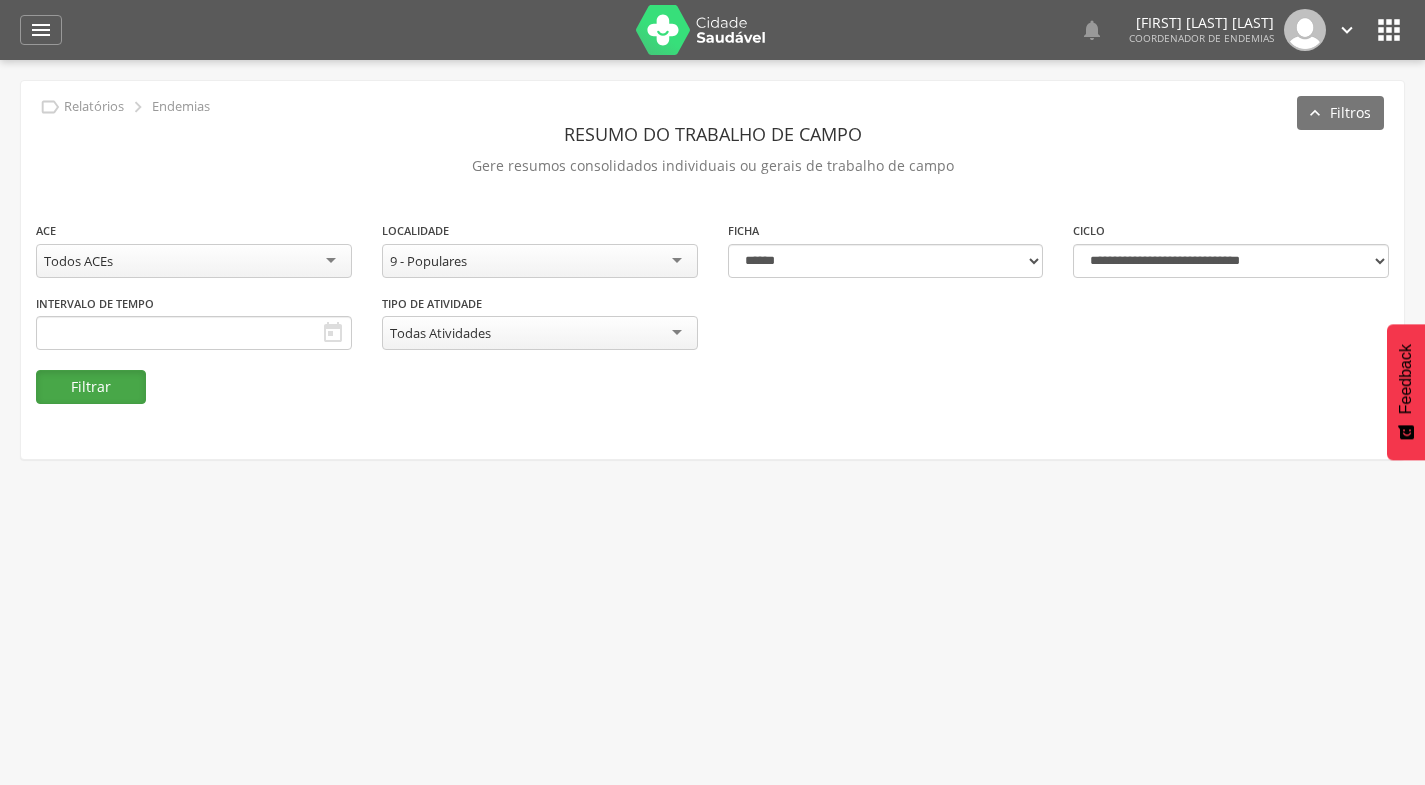 click on "Filtrar" at bounding box center (91, 387) 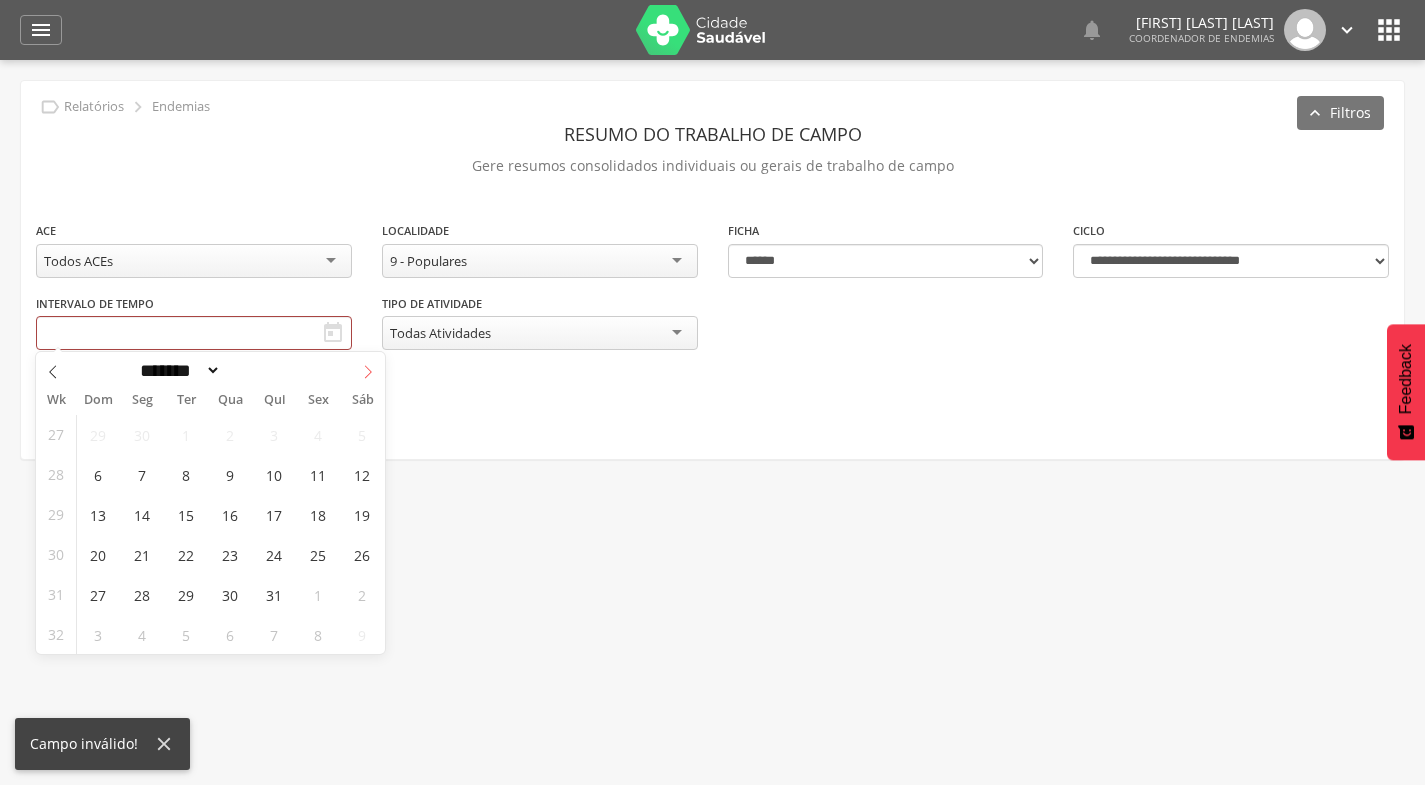 click 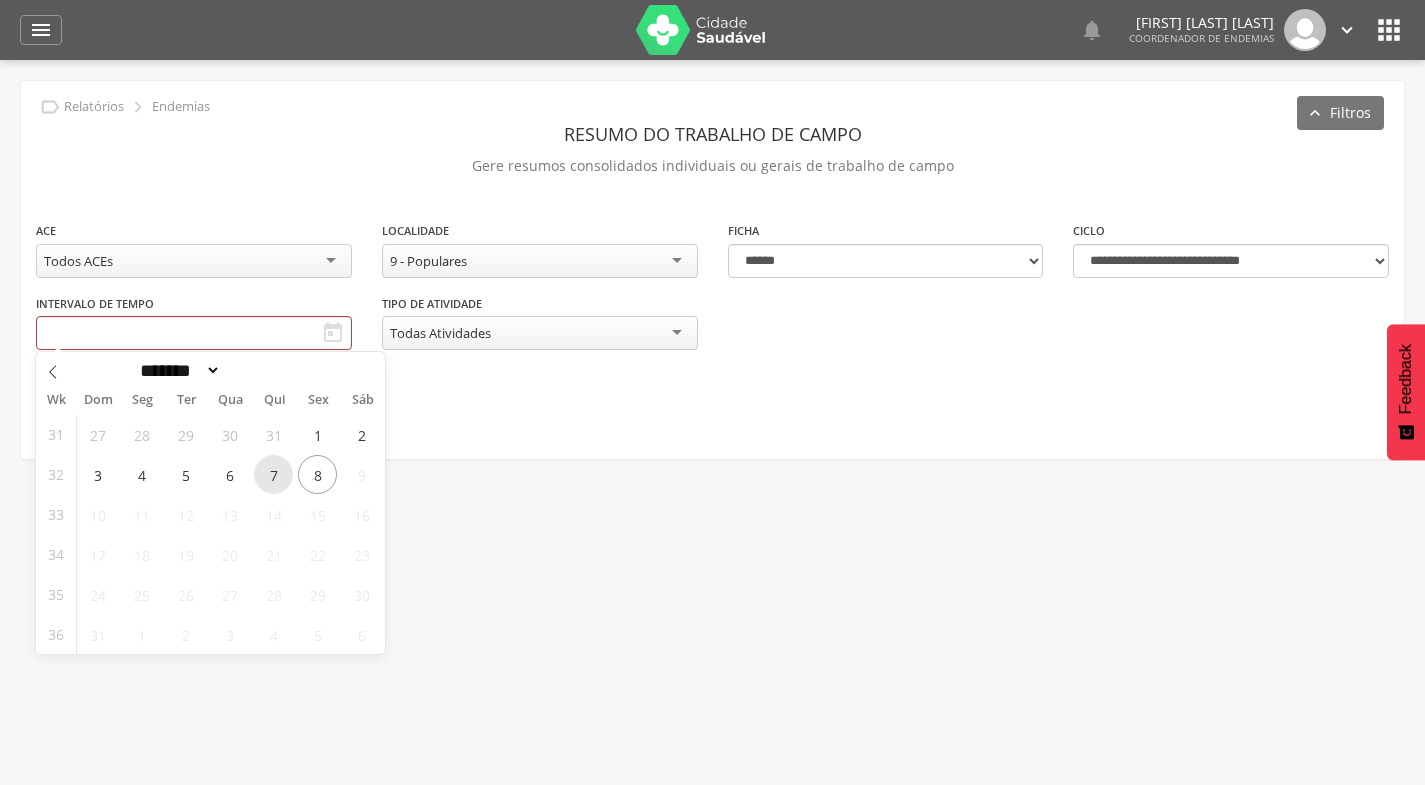 click on "7" at bounding box center (273, 474) 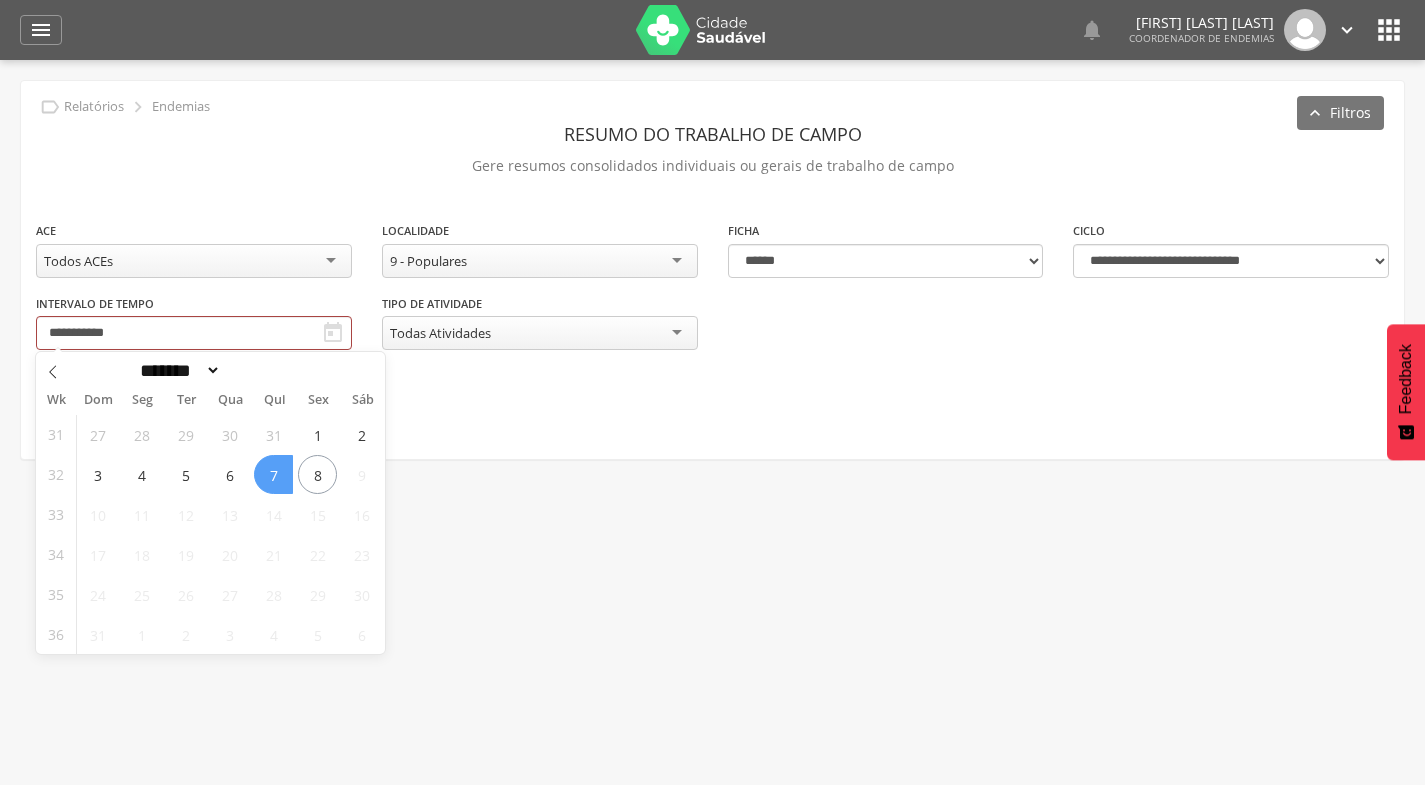 type 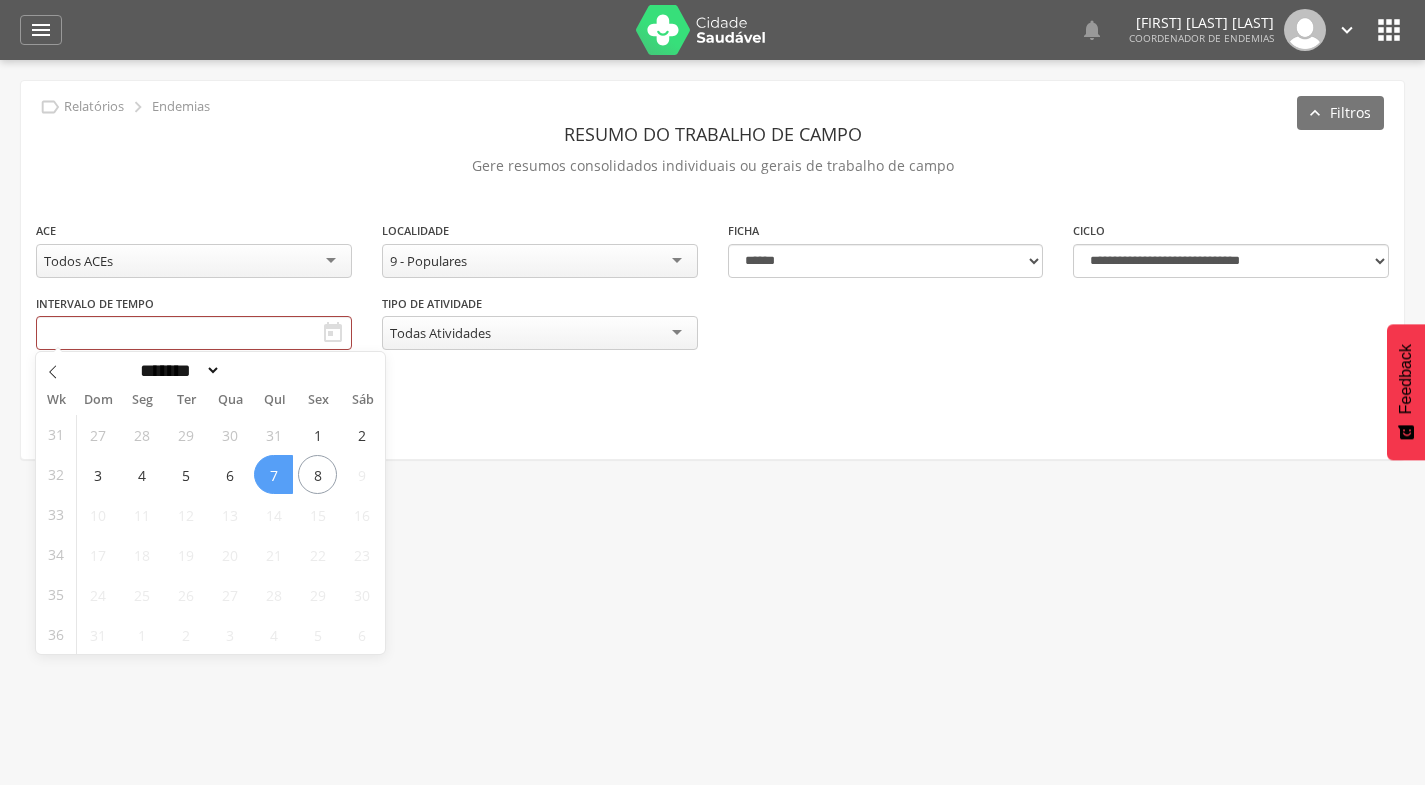 click on "Usuários
Perfil do Usuário
[FIRST] [LAST] [LAST] [LAST]
CPF: [SSN], CNS: [CARD_NUMBER], [AGE]
(00) [PHONE], Email: [EMAIL]
3.0.2
Desativado
Ubs
Equipe

Início
Produtividade
Timeline
Folha de ponto
Remapeamento
Gerenciar acesso
Quarteirões
Ruas
Tubitos
Dispositivos
UBS
Regulação" at bounding box center (712, 452) 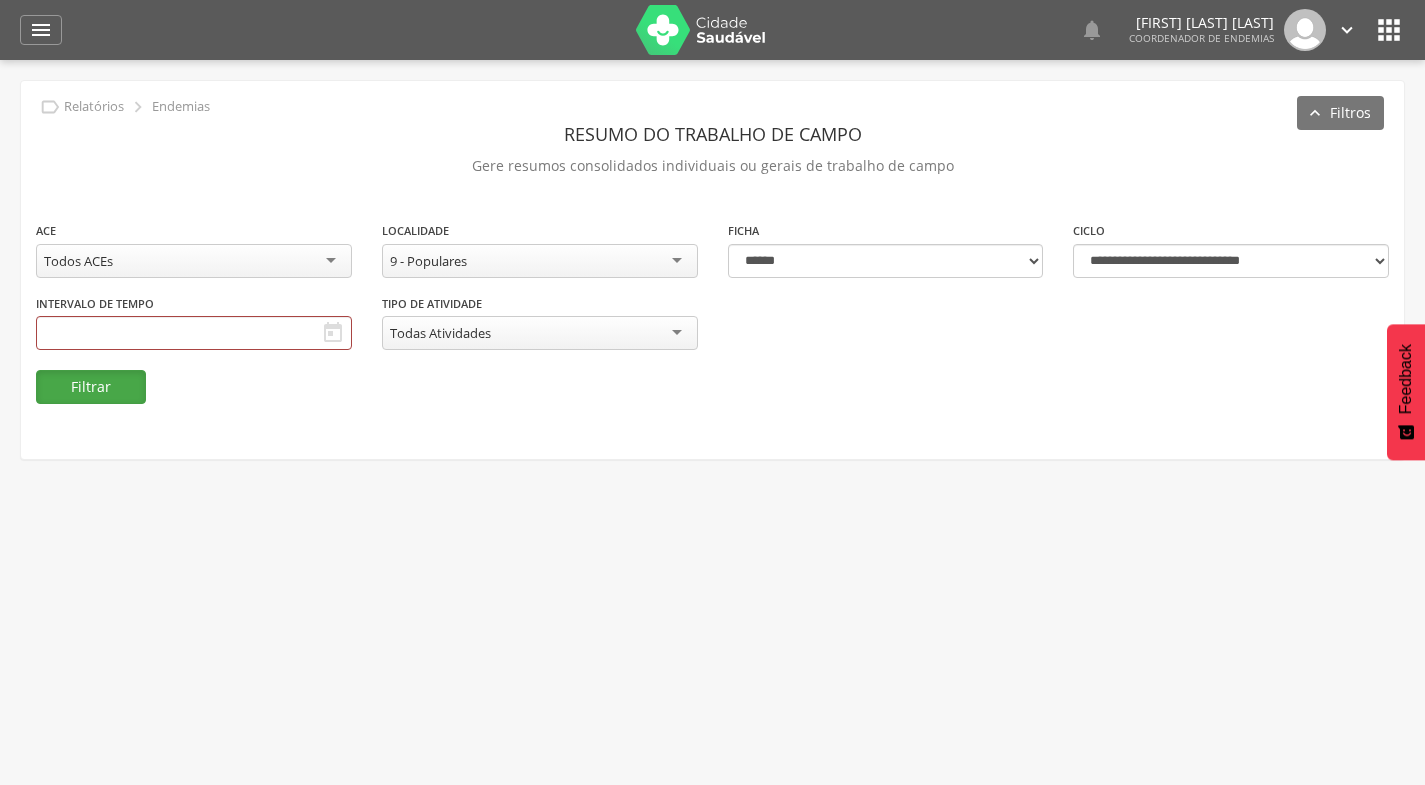 click on "Filtrar" at bounding box center [91, 387] 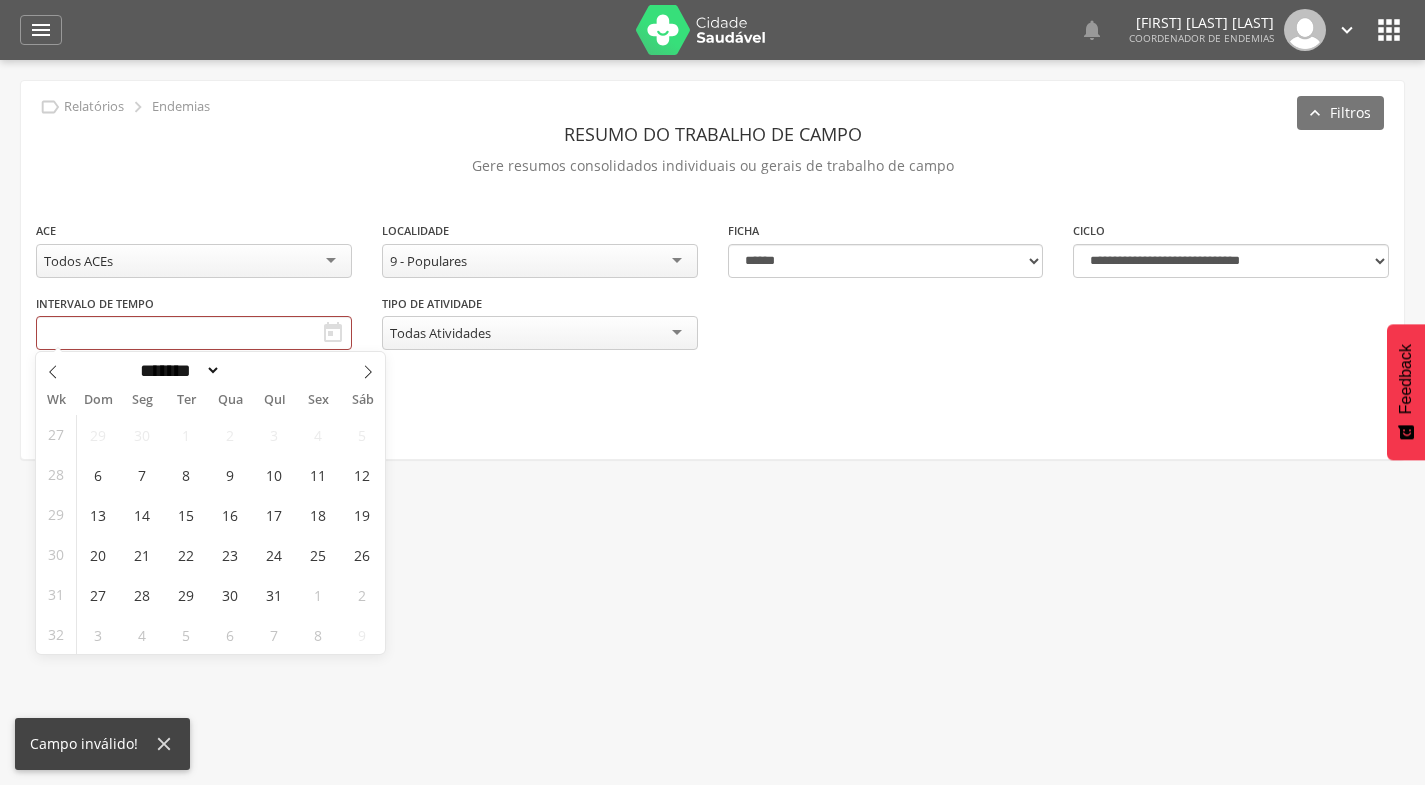 click on "" at bounding box center (333, 333) 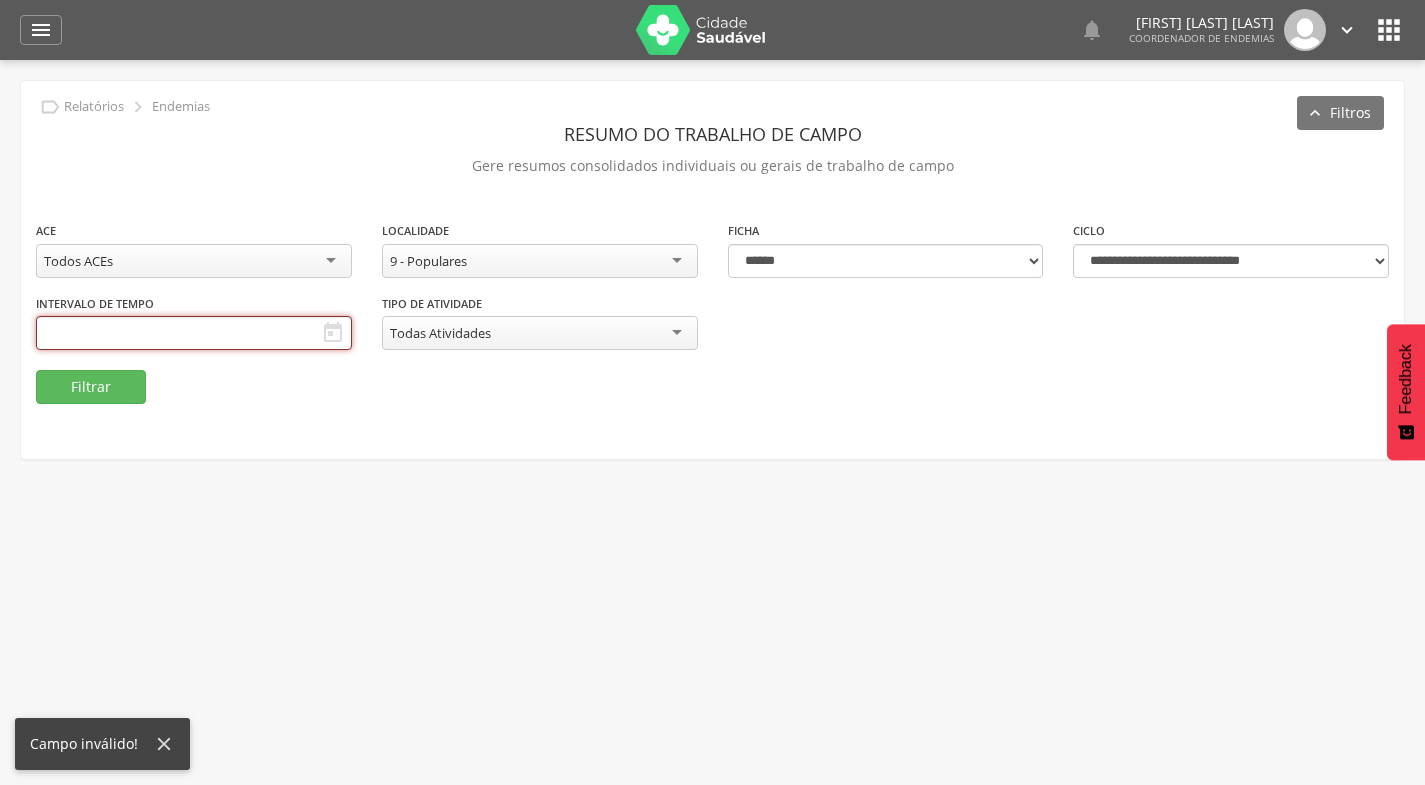 click at bounding box center [194, 333] 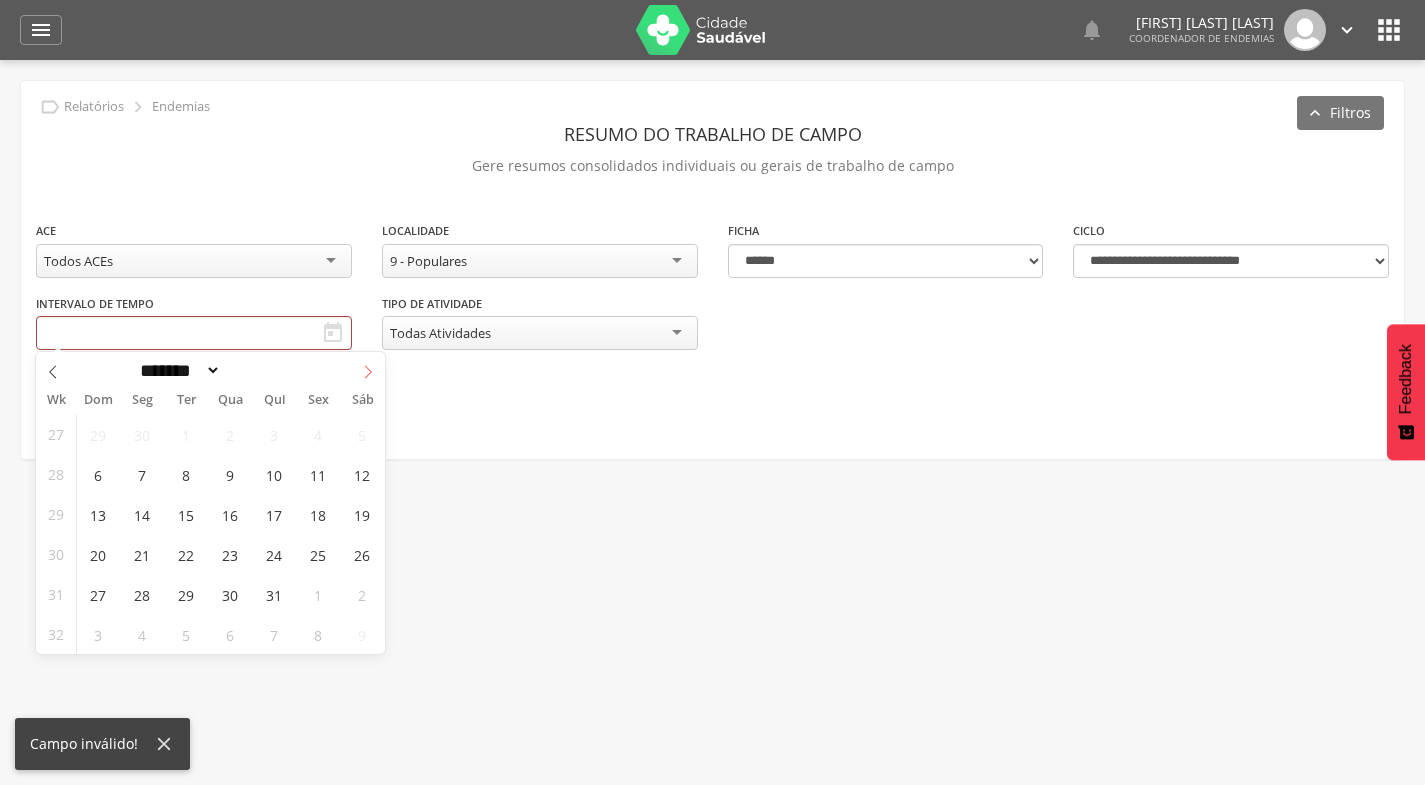 click 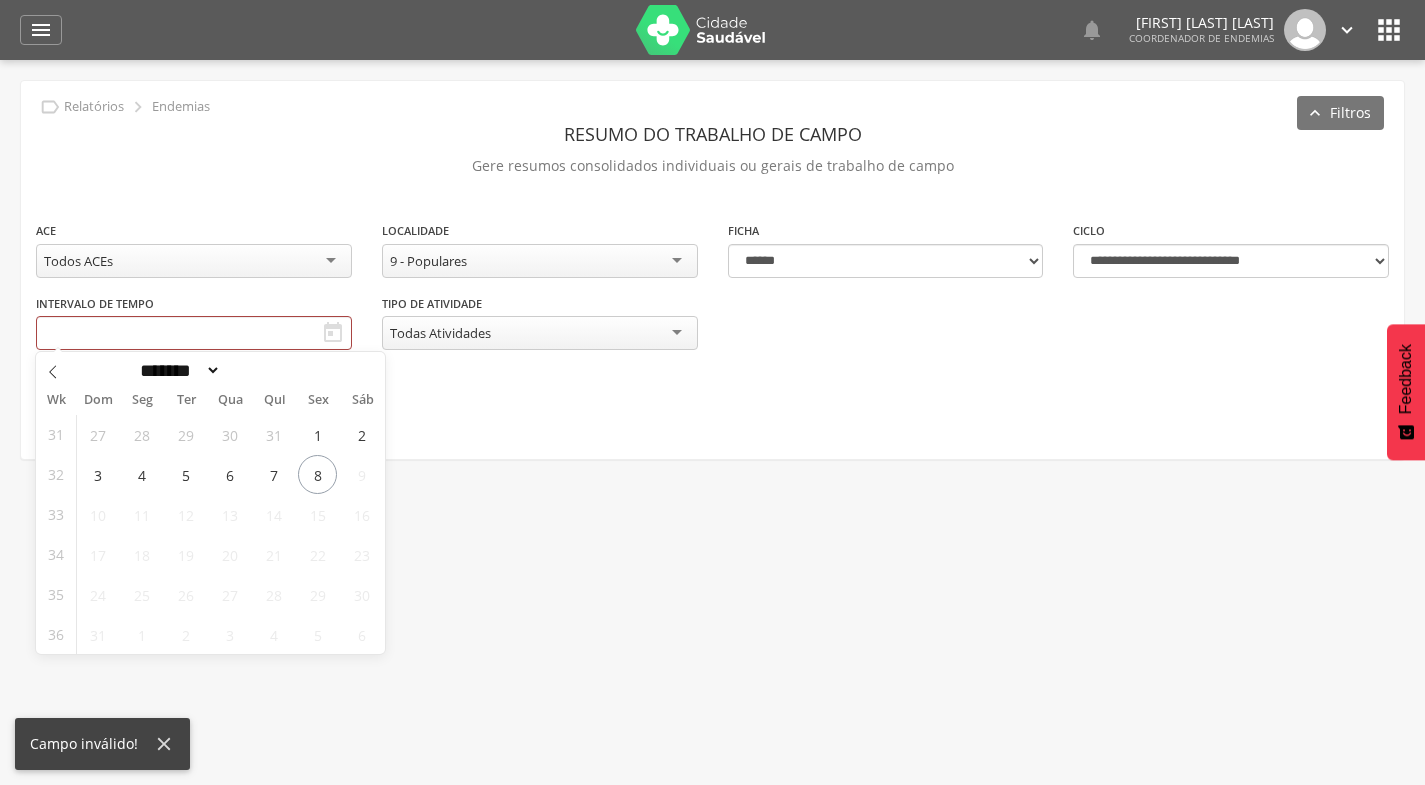 click on "******* ********* ***** ***** **** ***** ***** ****** ****" at bounding box center [210, 369] 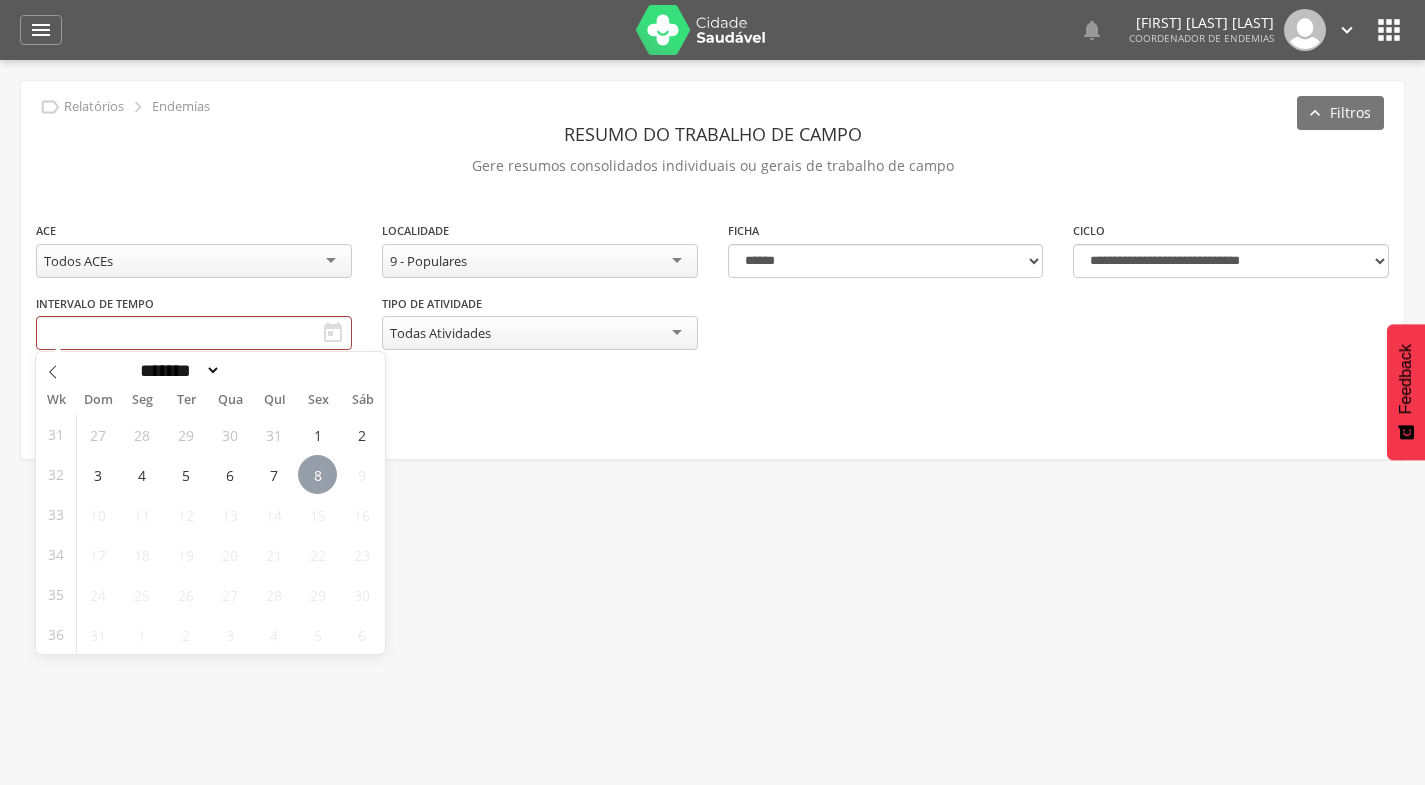 click on "8" at bounding box center (317, 474) 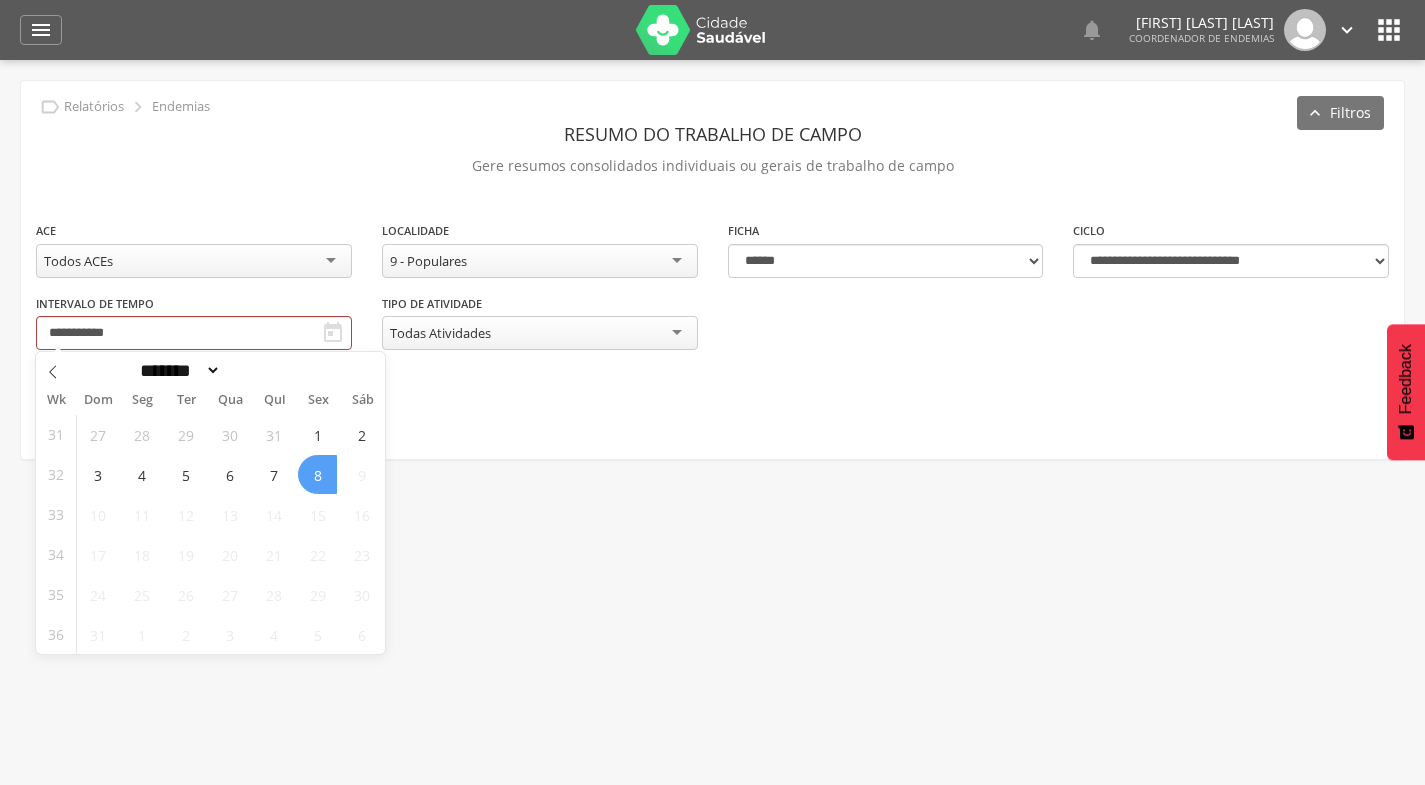click on "8" at bounding box center [317, 474] 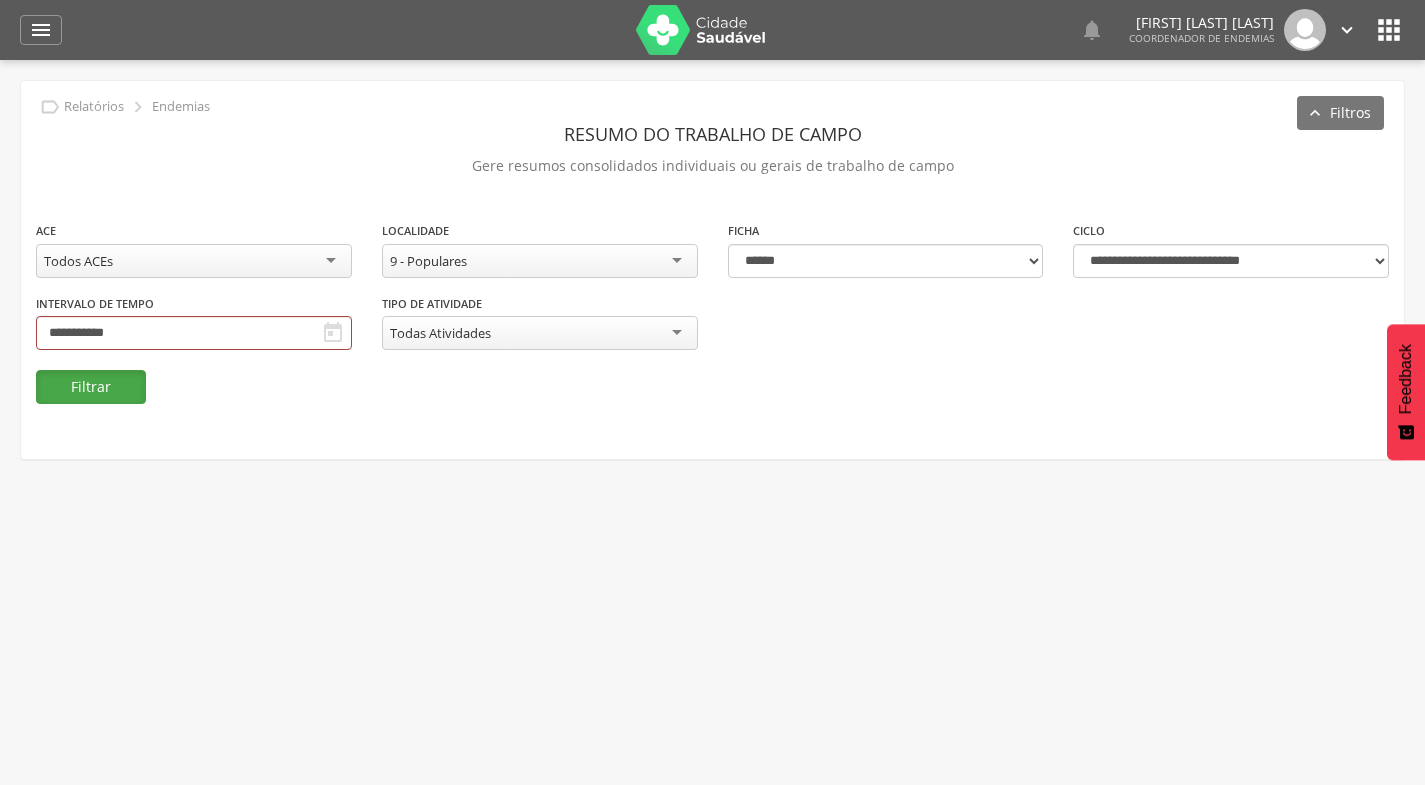 click on "Filtrar" at bounding box center [91, 387] 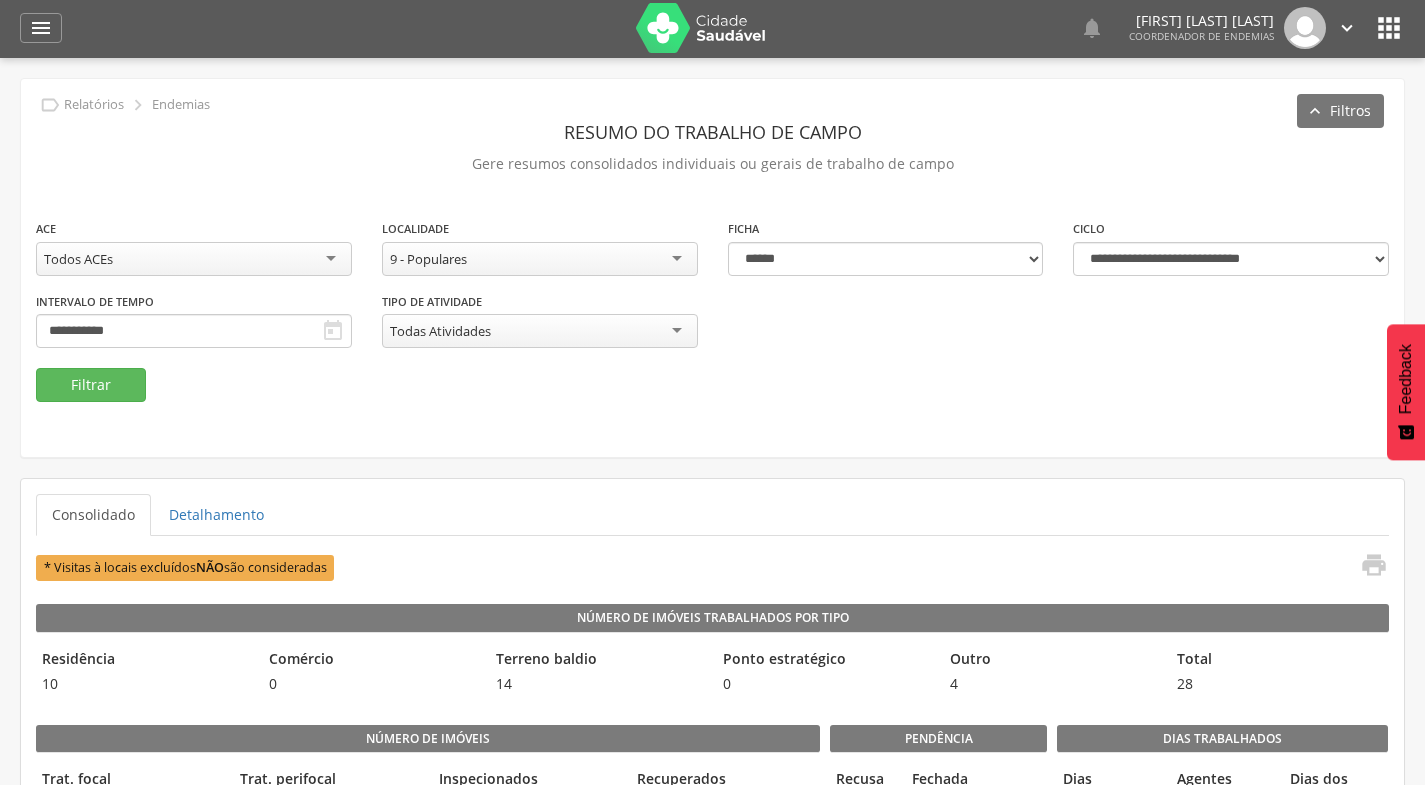 scroll, scrollTop: 0, scrollLeft: 0, axis: both 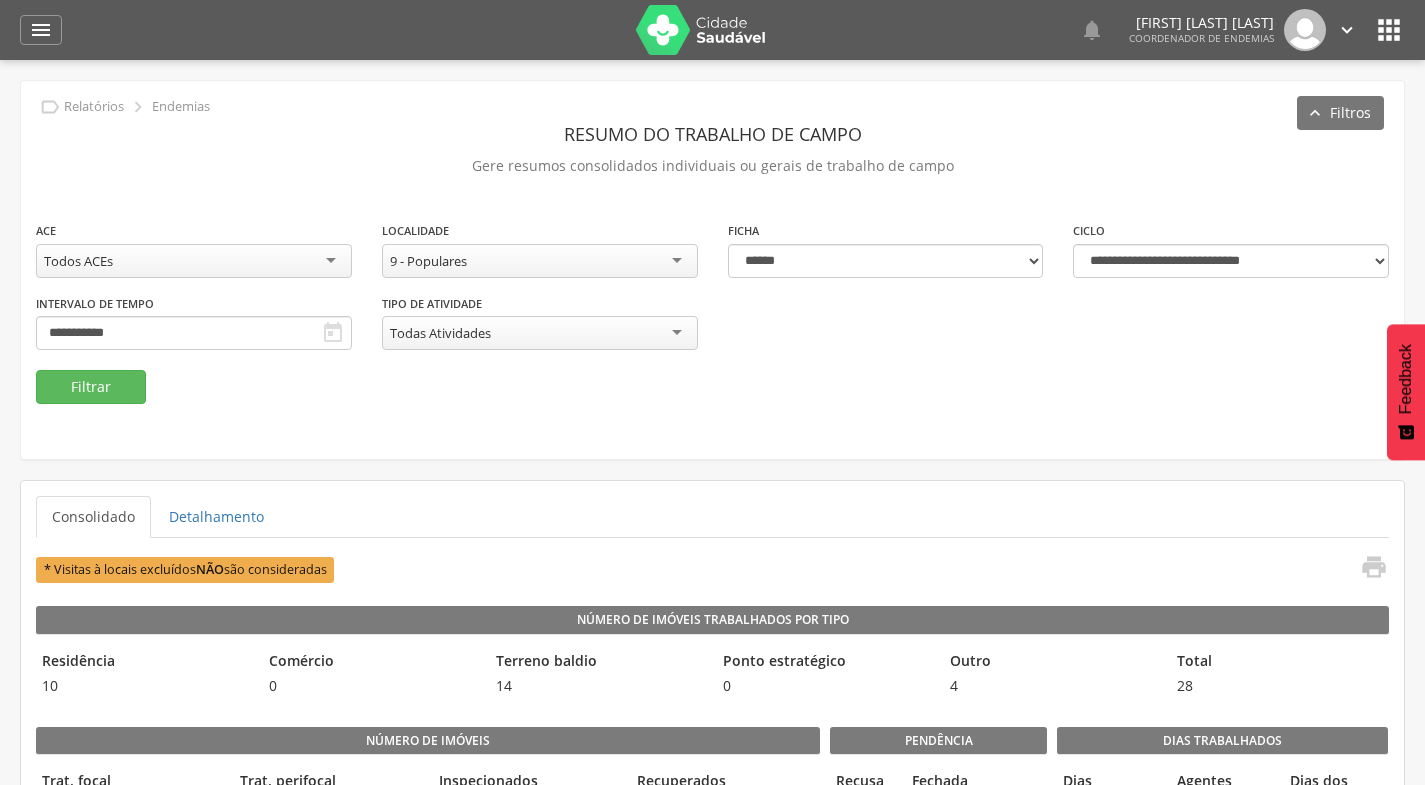 click on "" at bounding box center (1389, 30) 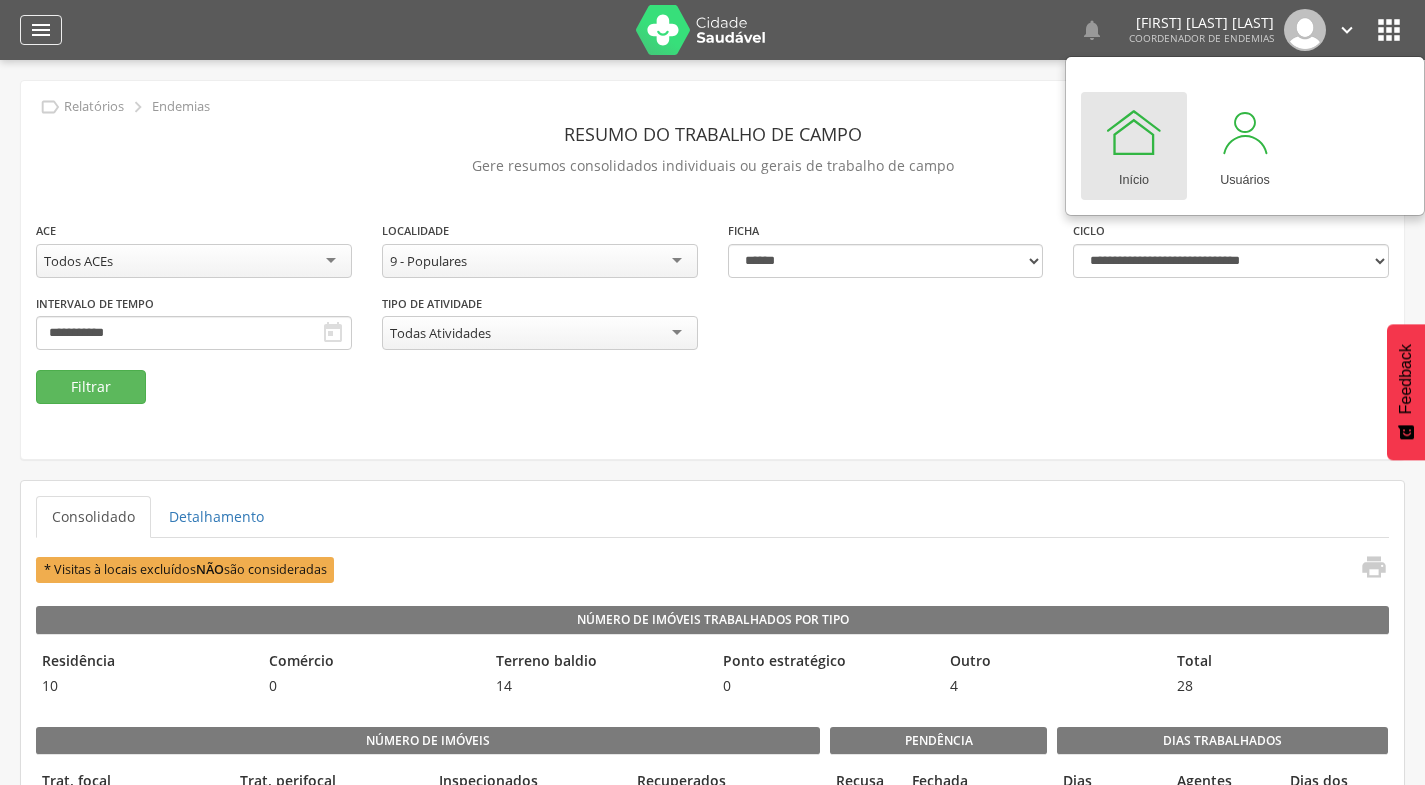 click on "" at bounding box center (41, 30) 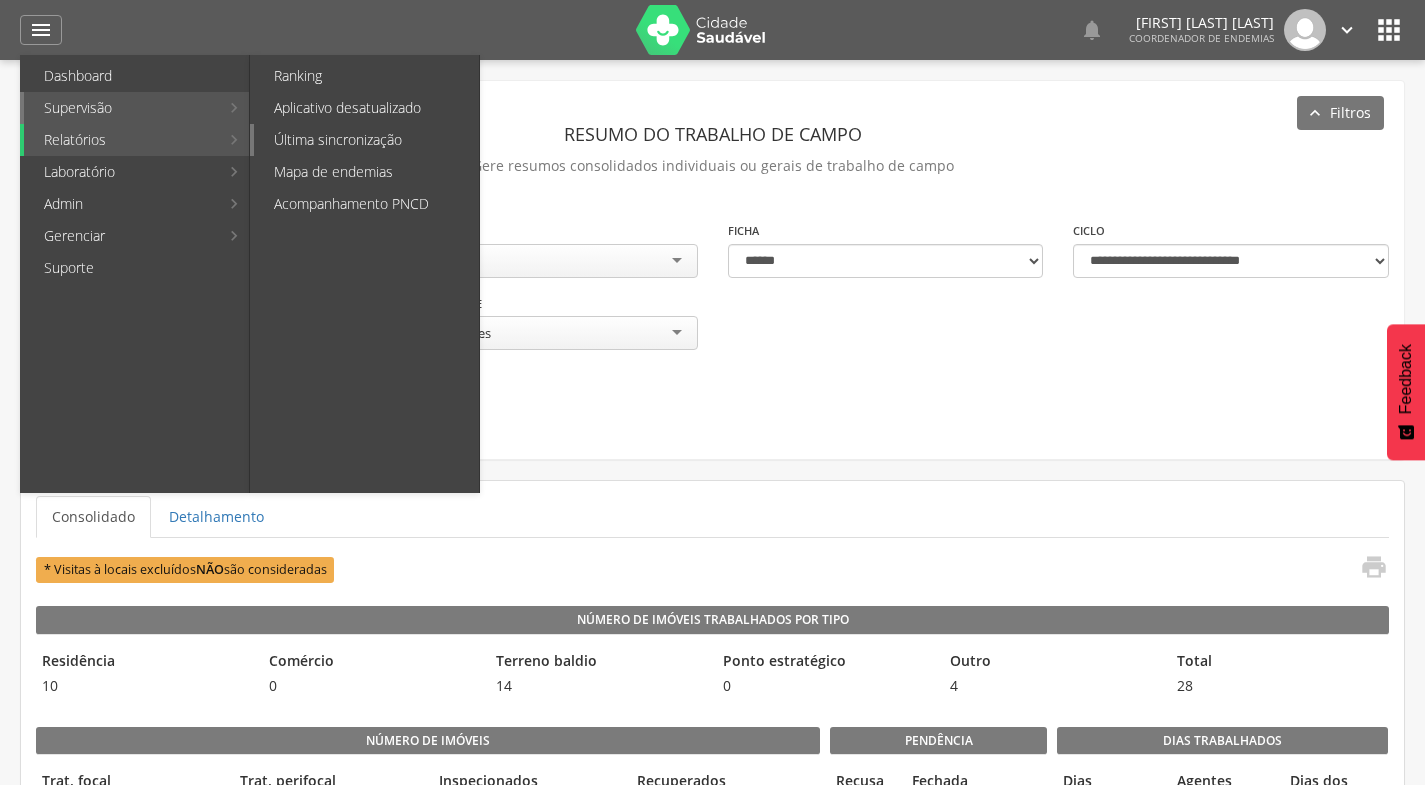 click on "Última sincronização" at bounding box center [366, 140] 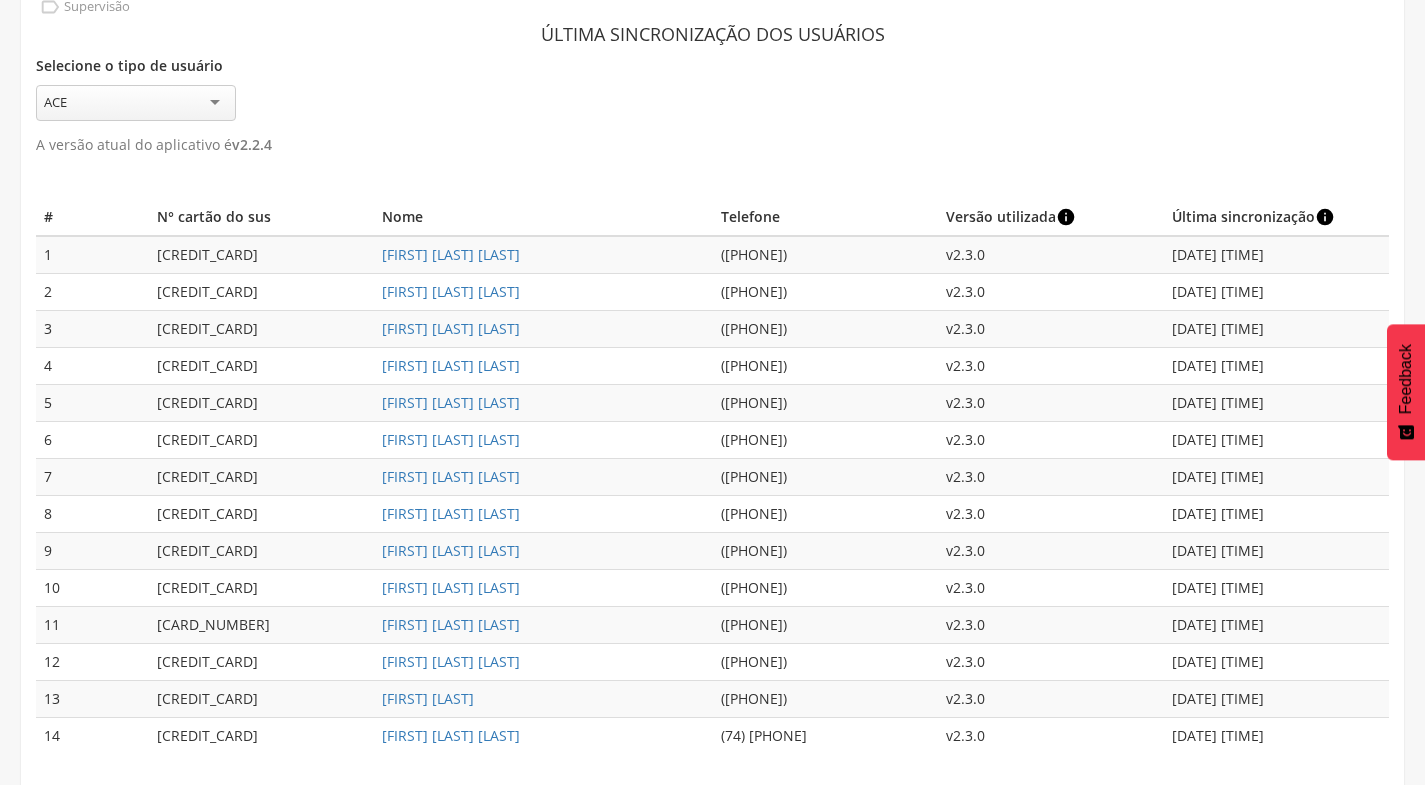 scroll, scrollTop: 103, scrollLeft: 0, axis: vertical 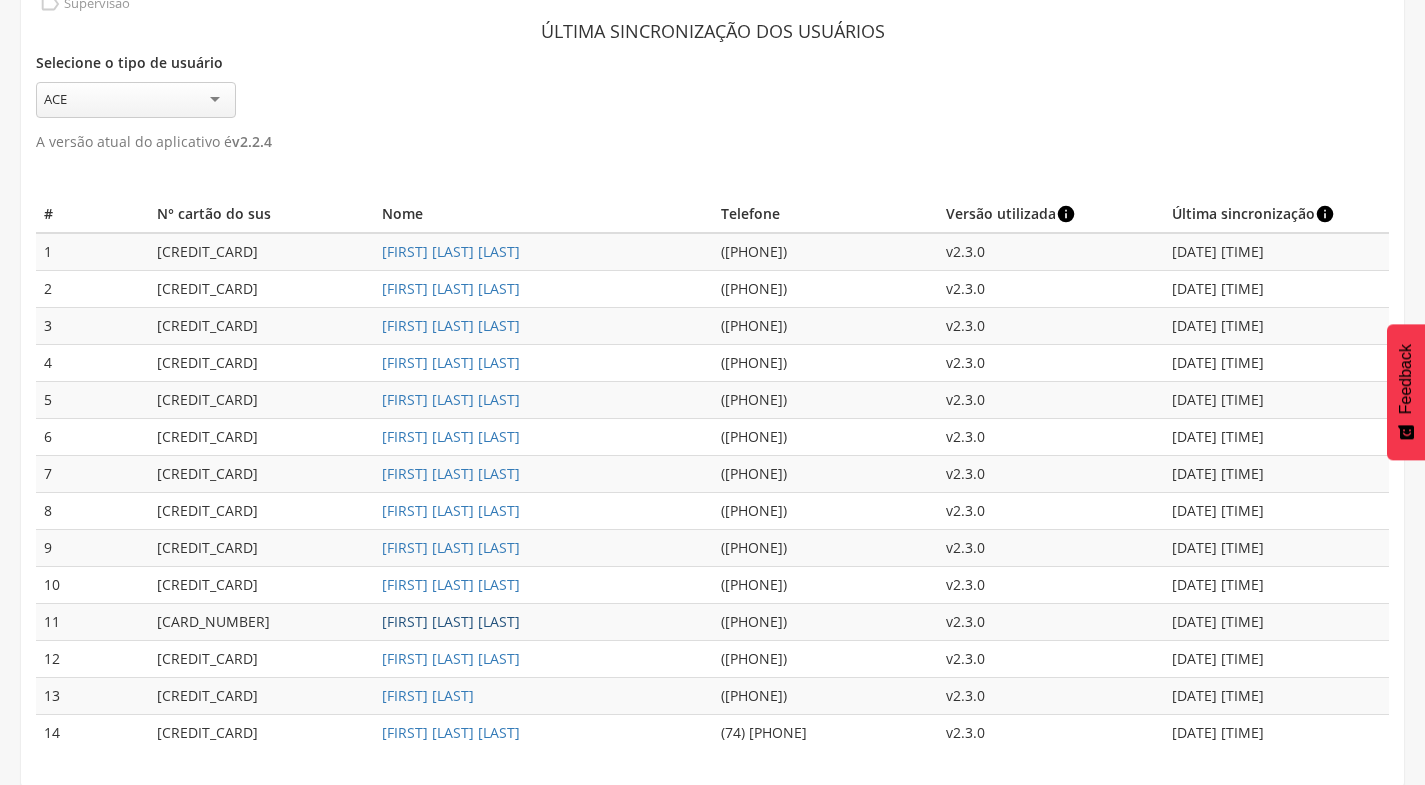 click on "[FIRST] [LAST] [LAST]" at bounding box center [451, 621] 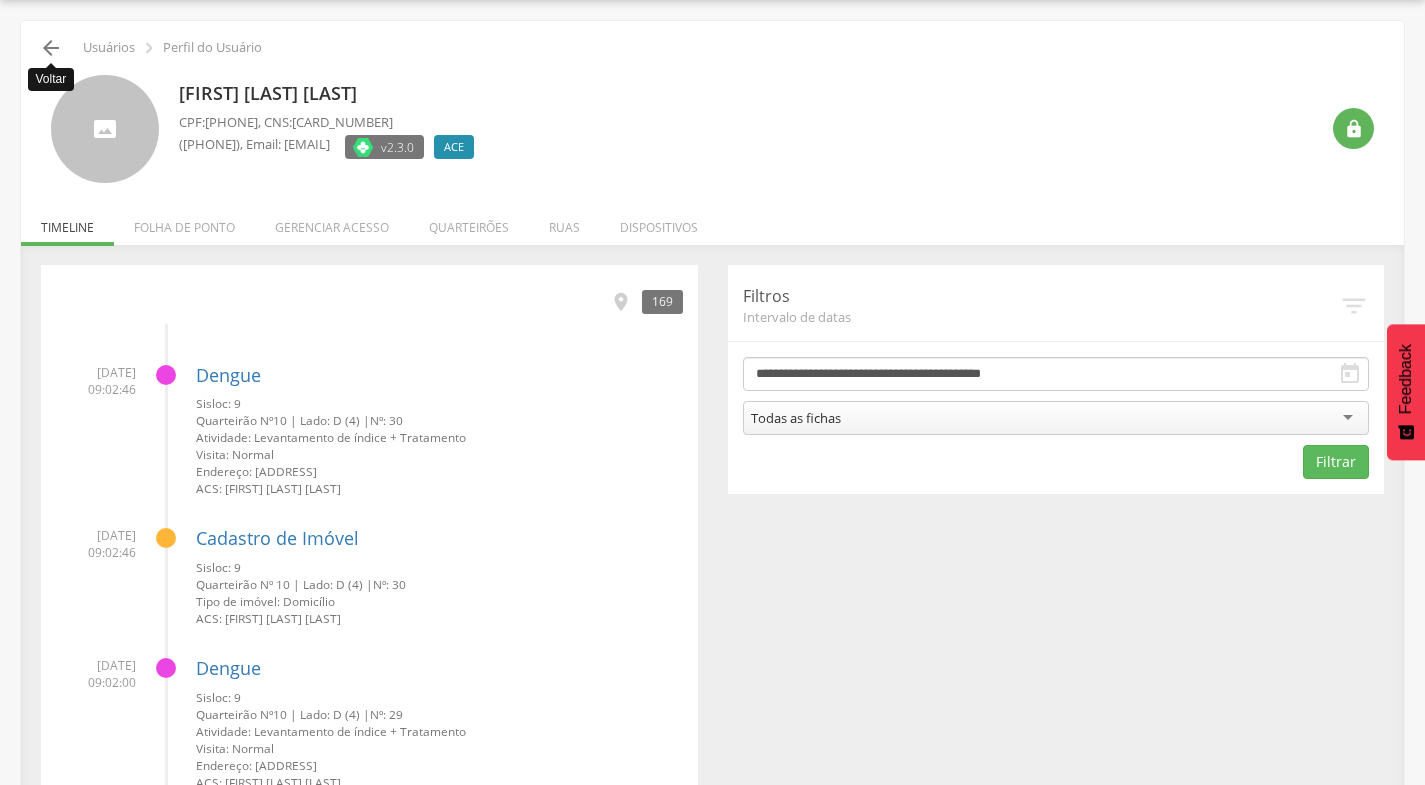 click on "" at bounding box center [51, 48] 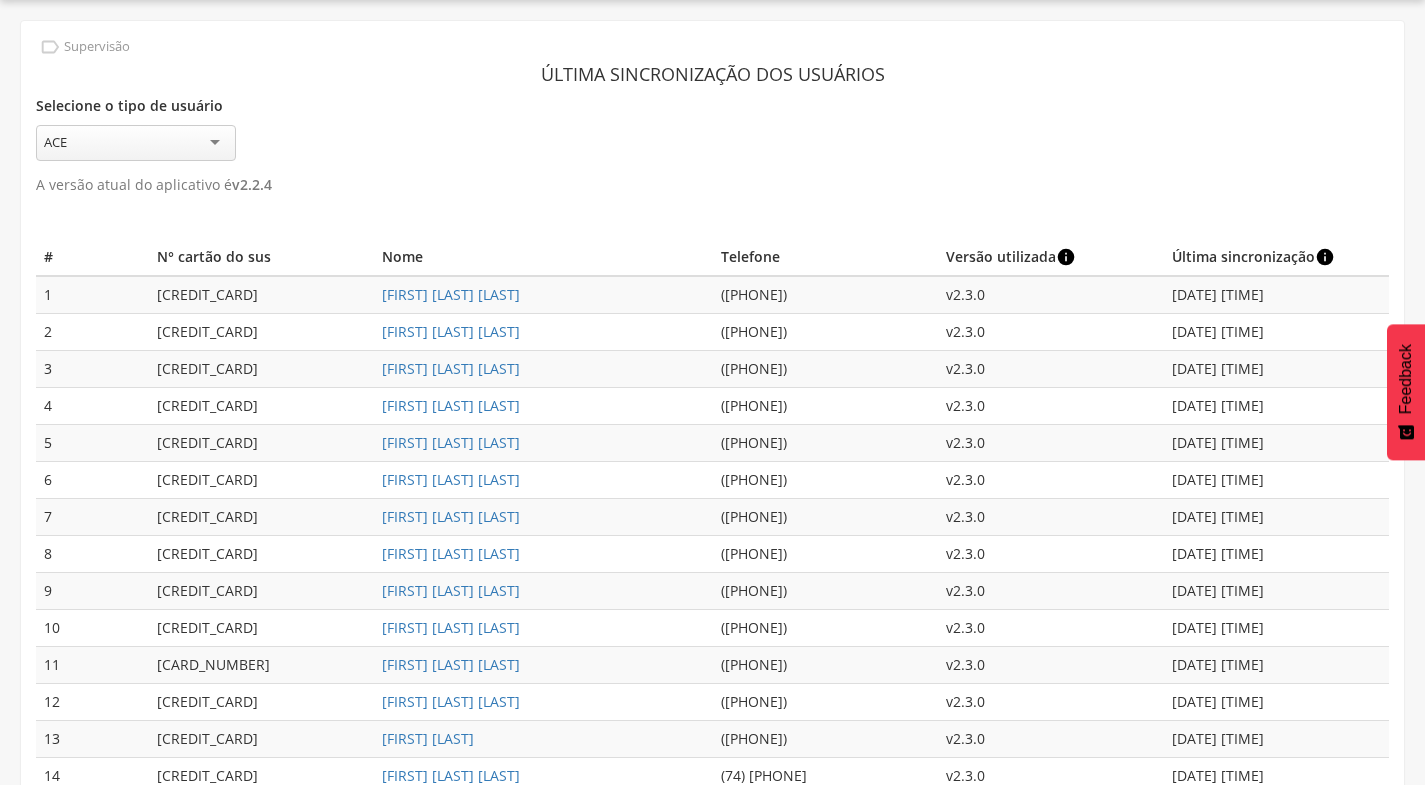 scroll, scrollTop: 0, scrollLeft: 0, axis: both 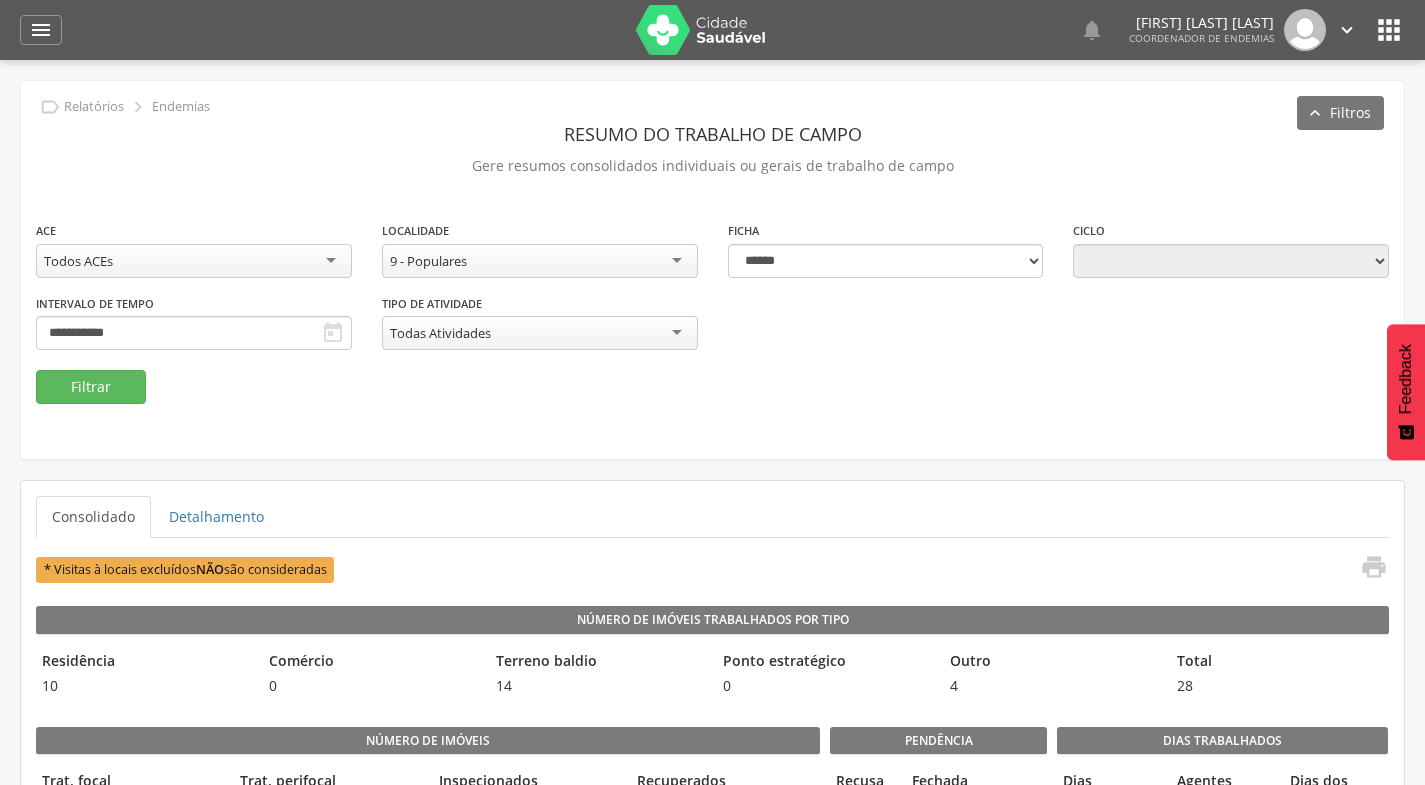 type on "**********" 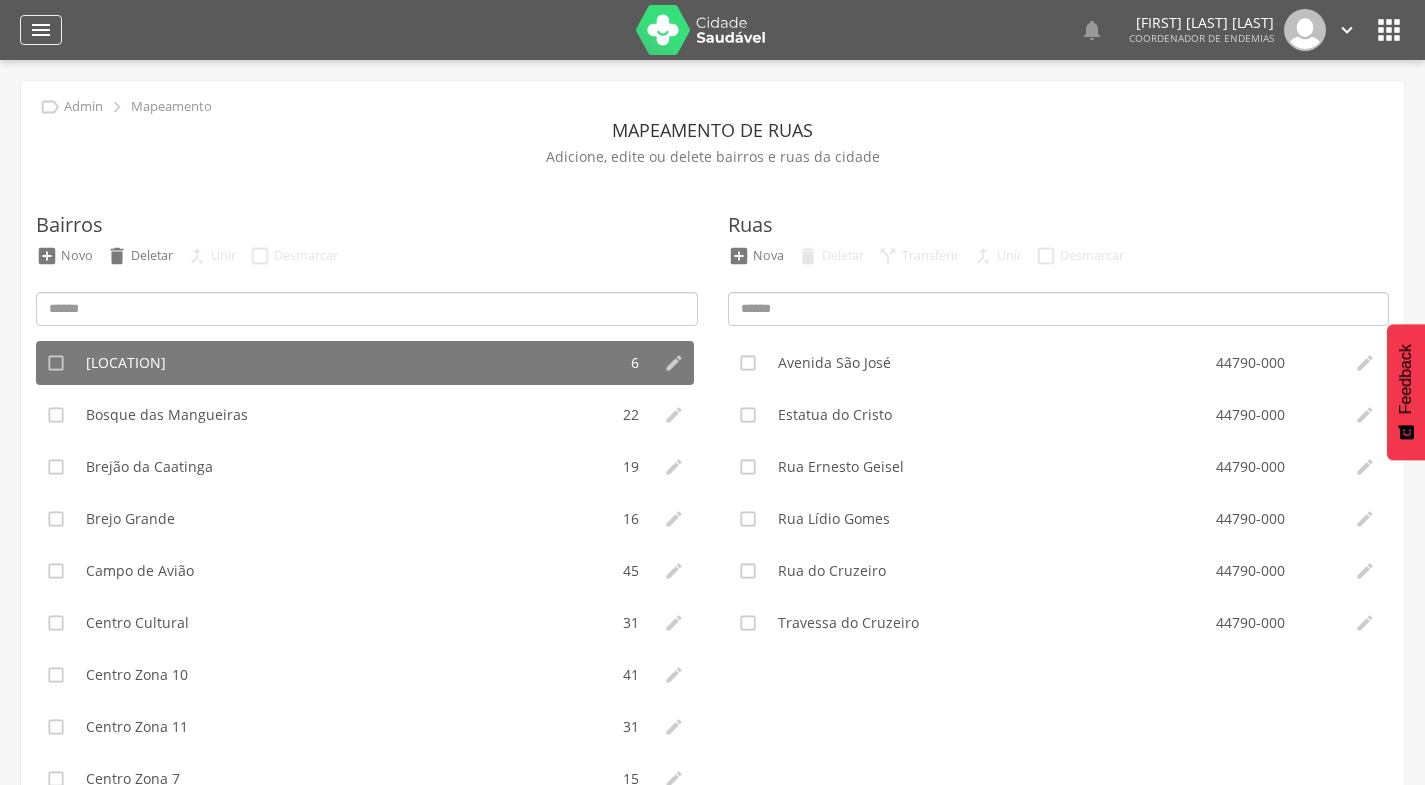 click on "" at bounding box center (41, 30) 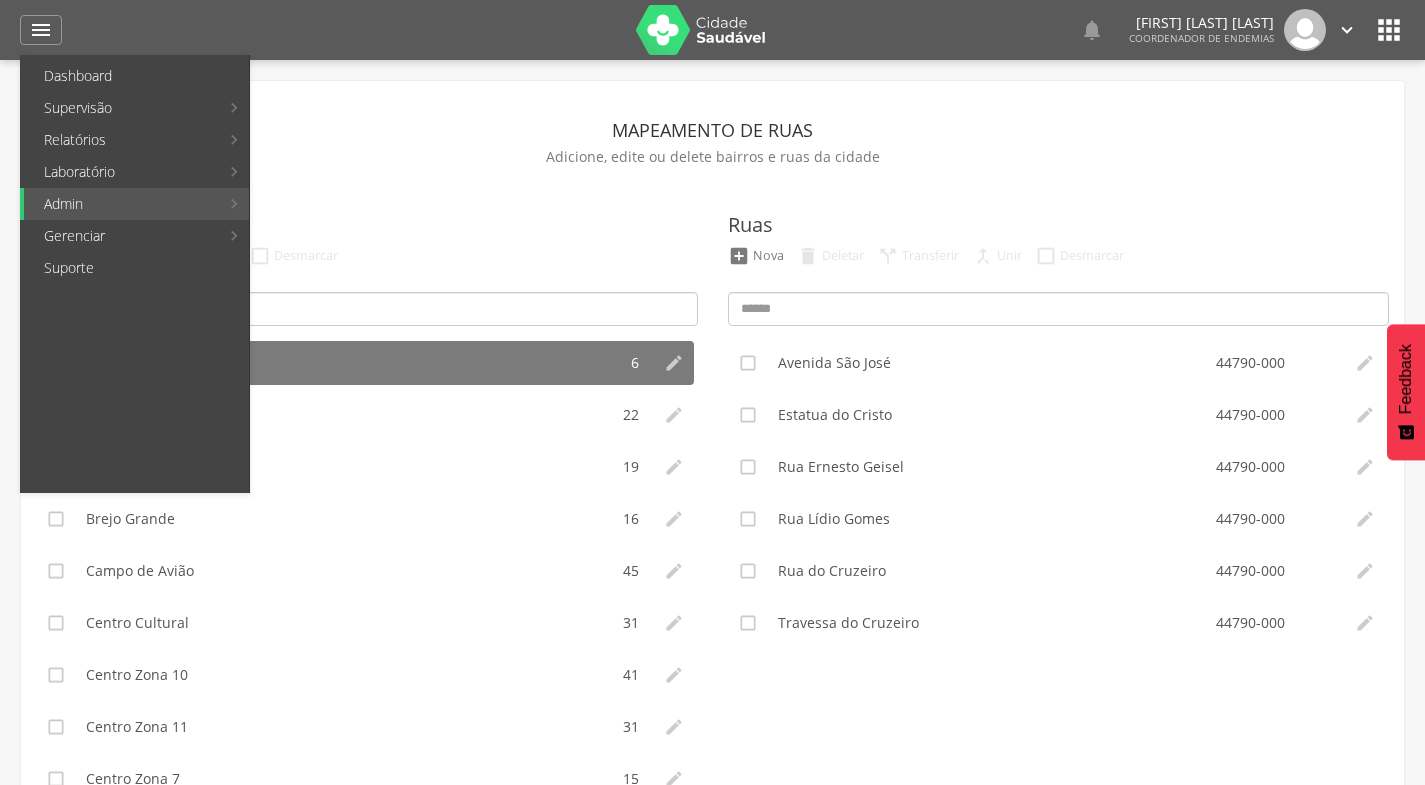 click on "" at bounding box center [1347, 30] 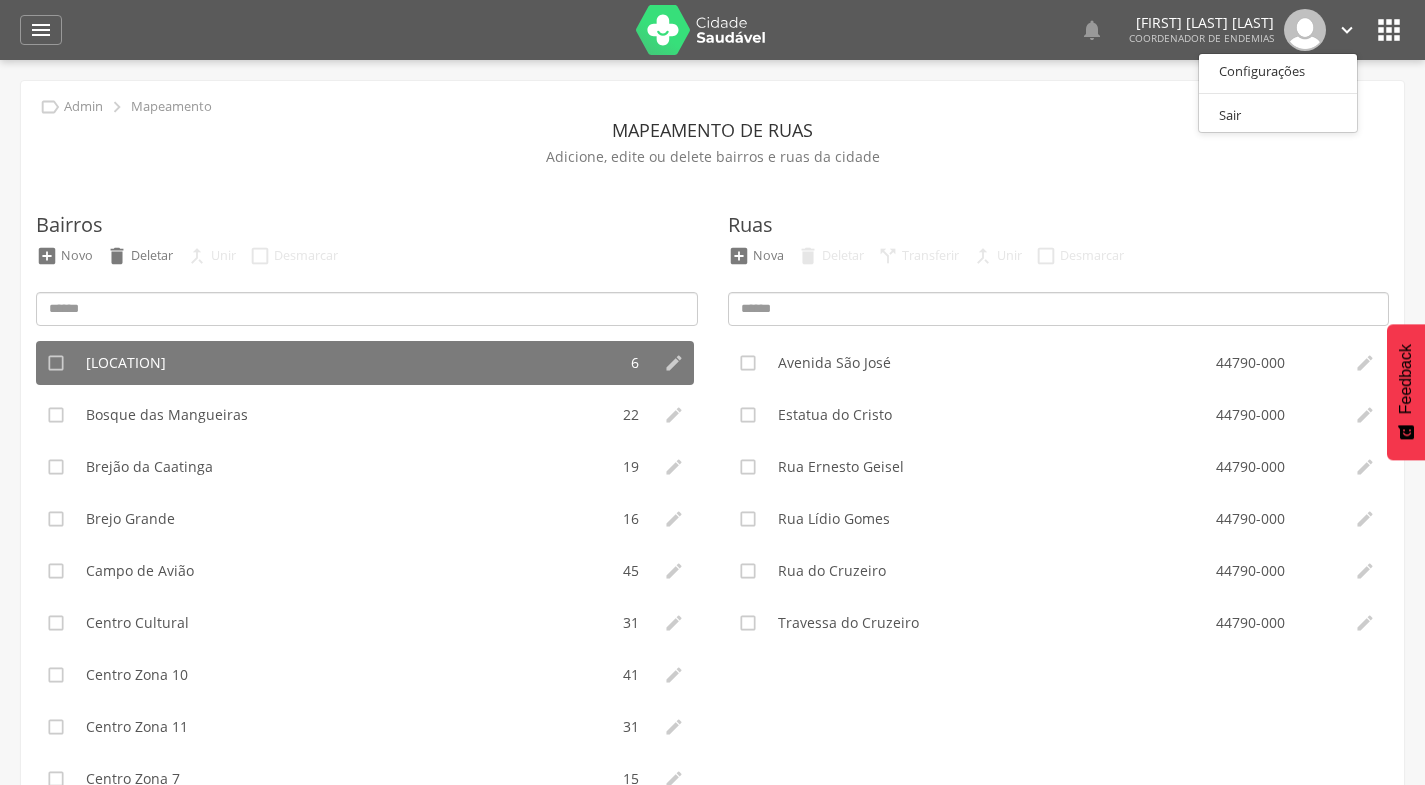 click at bounding box center [351, 30] 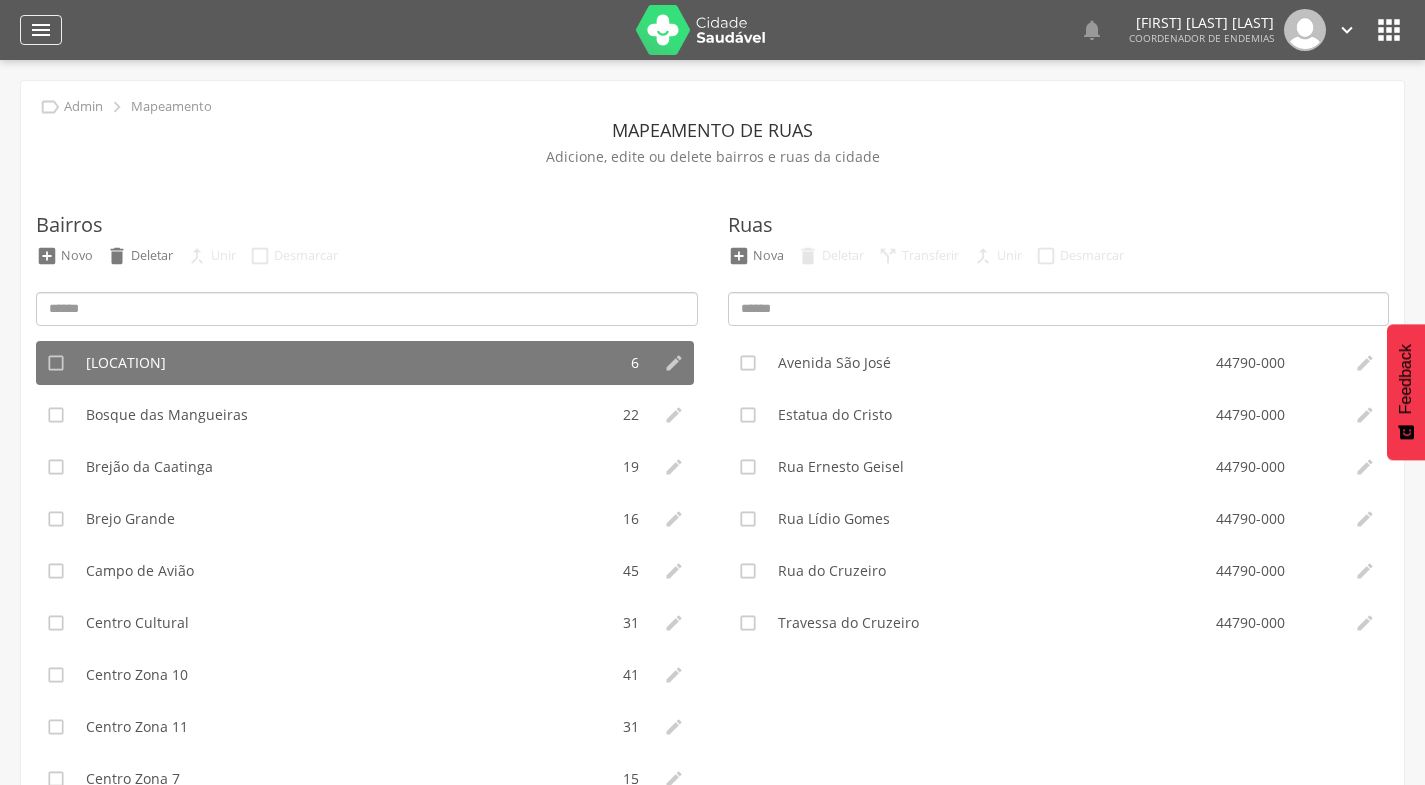 click on "" at bounding box center [41, 30] 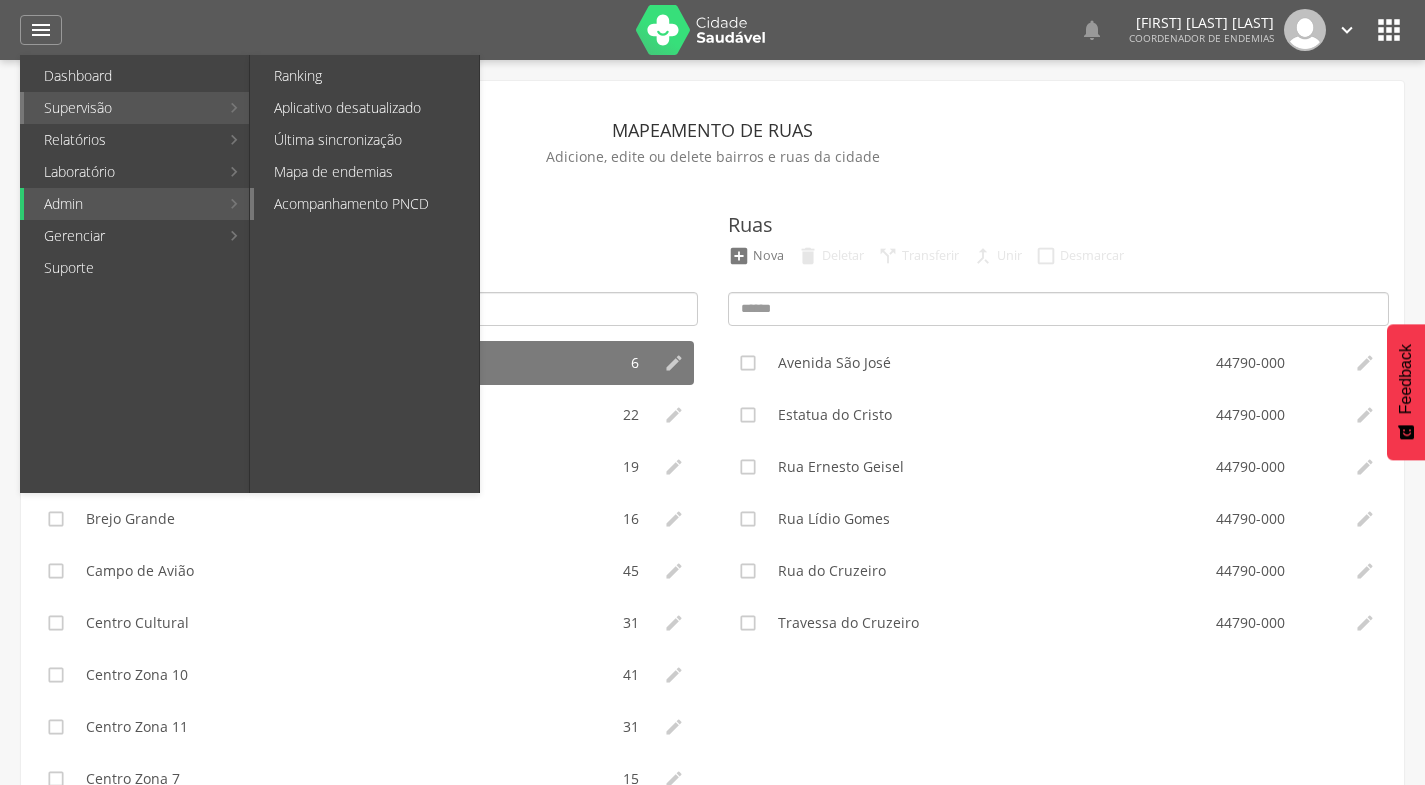 click on "Acompanhamento PNCD" at bounding box center [366, 204] 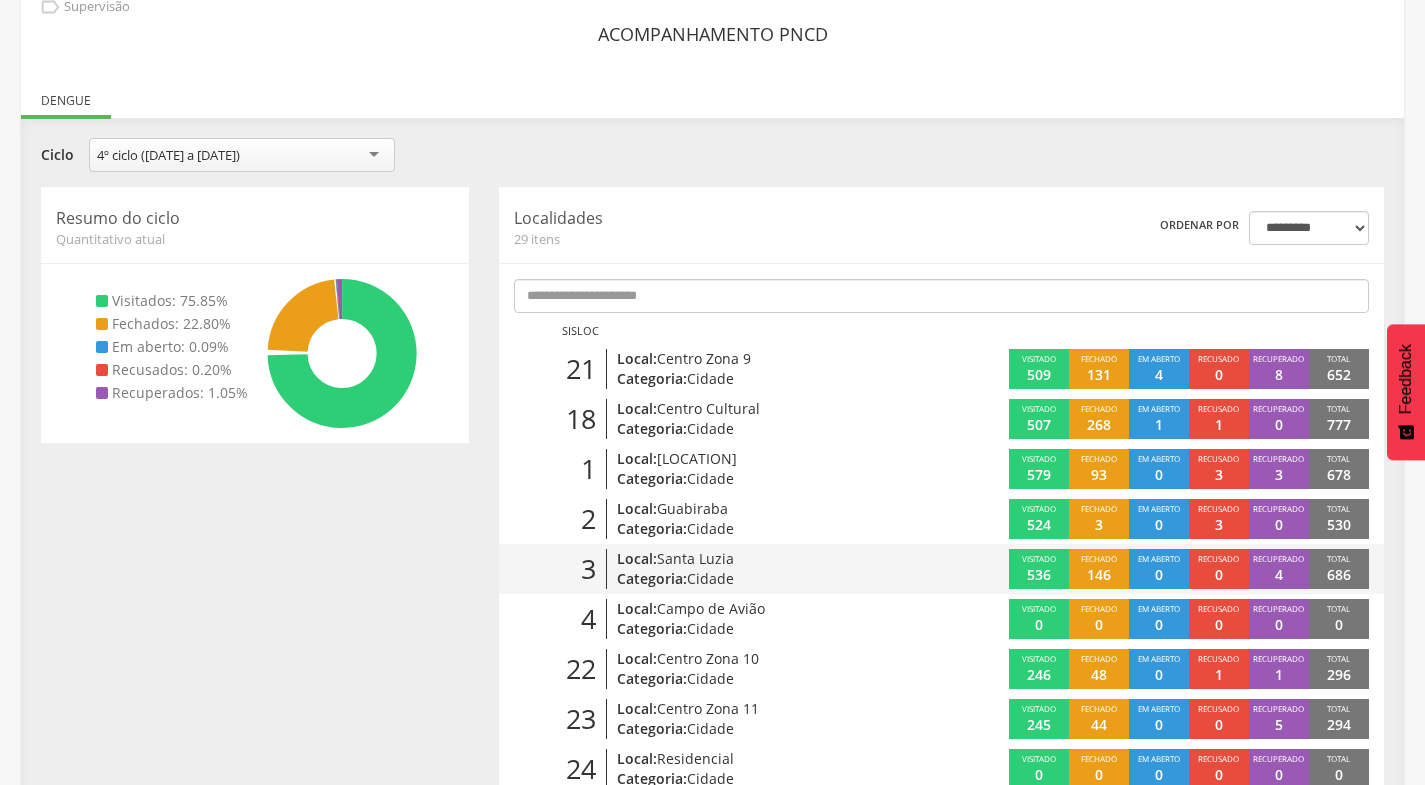 scroll, scrollTop: 200, scrollLeft: 0, axis: vertical 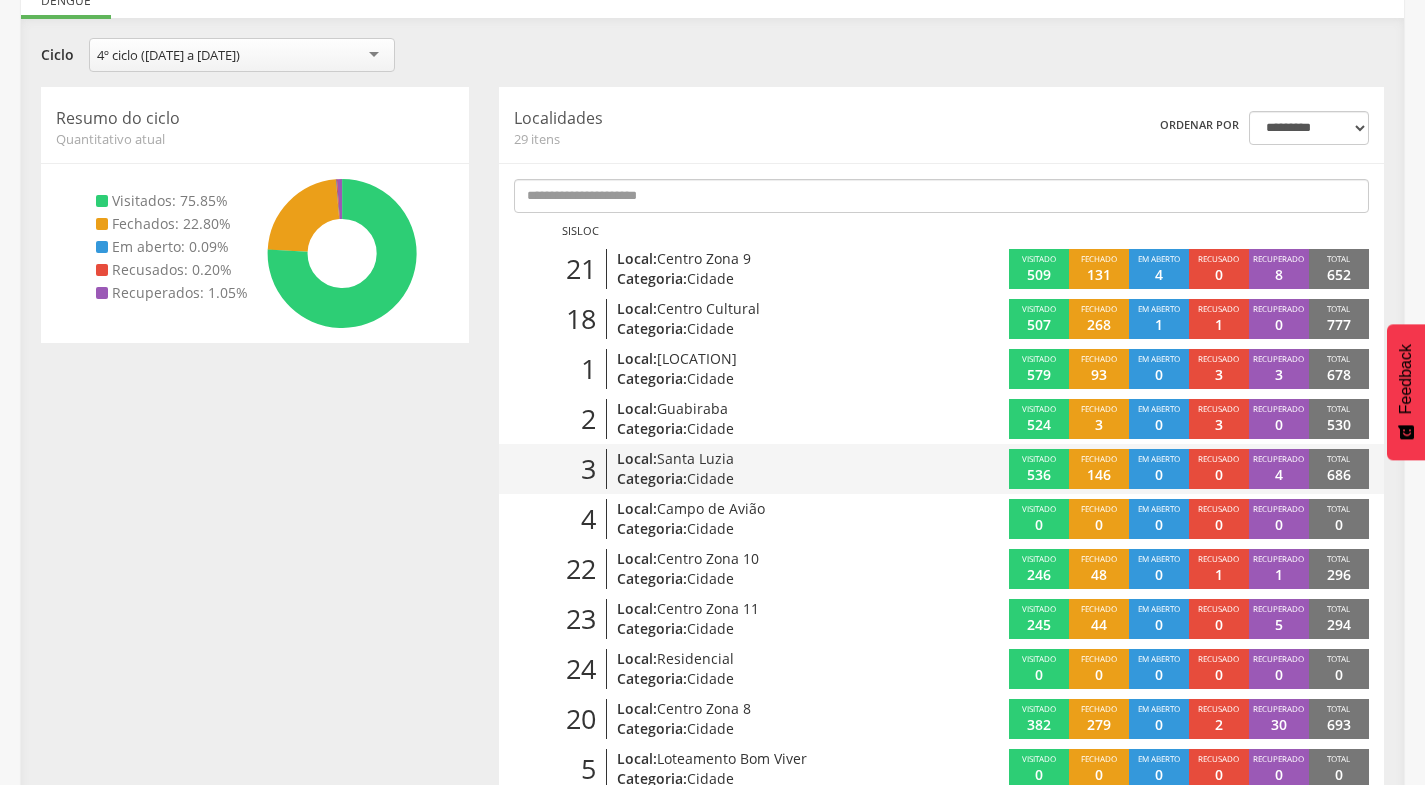 click on "Santa Luzia" at bounding box center (695, 458) 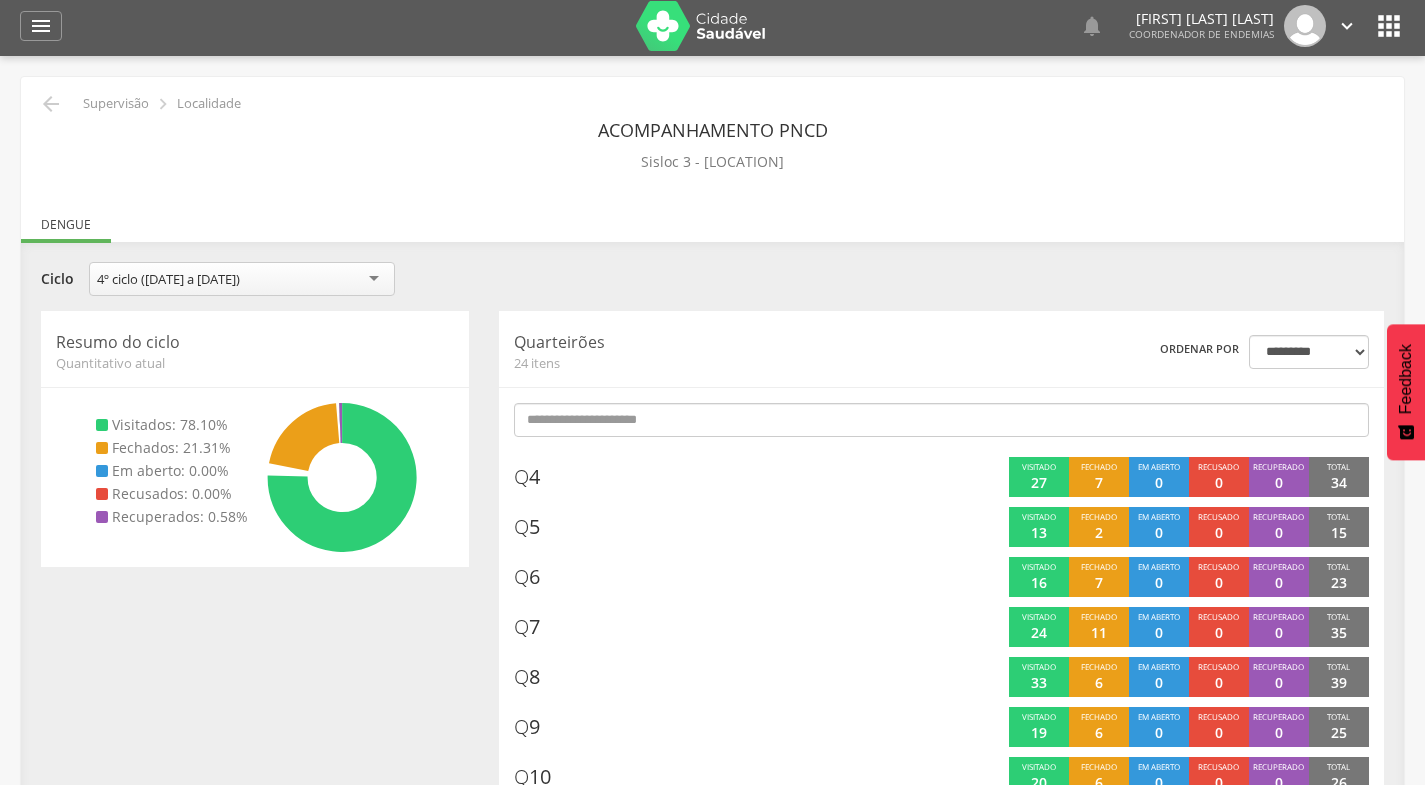 scroll, scrollTop: 0, scrollLeft: 0, axis: both 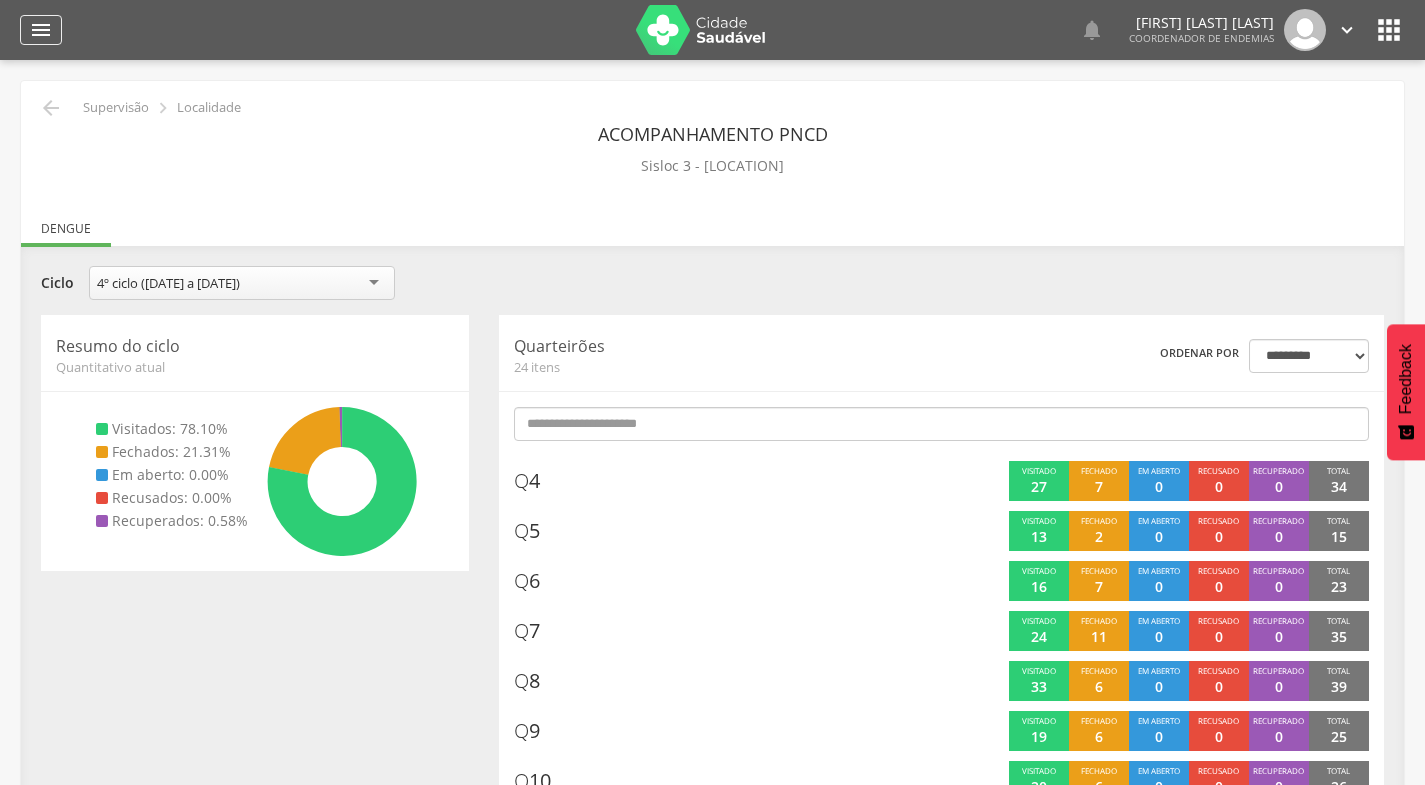 click on "" at bounding box center (41, 30) 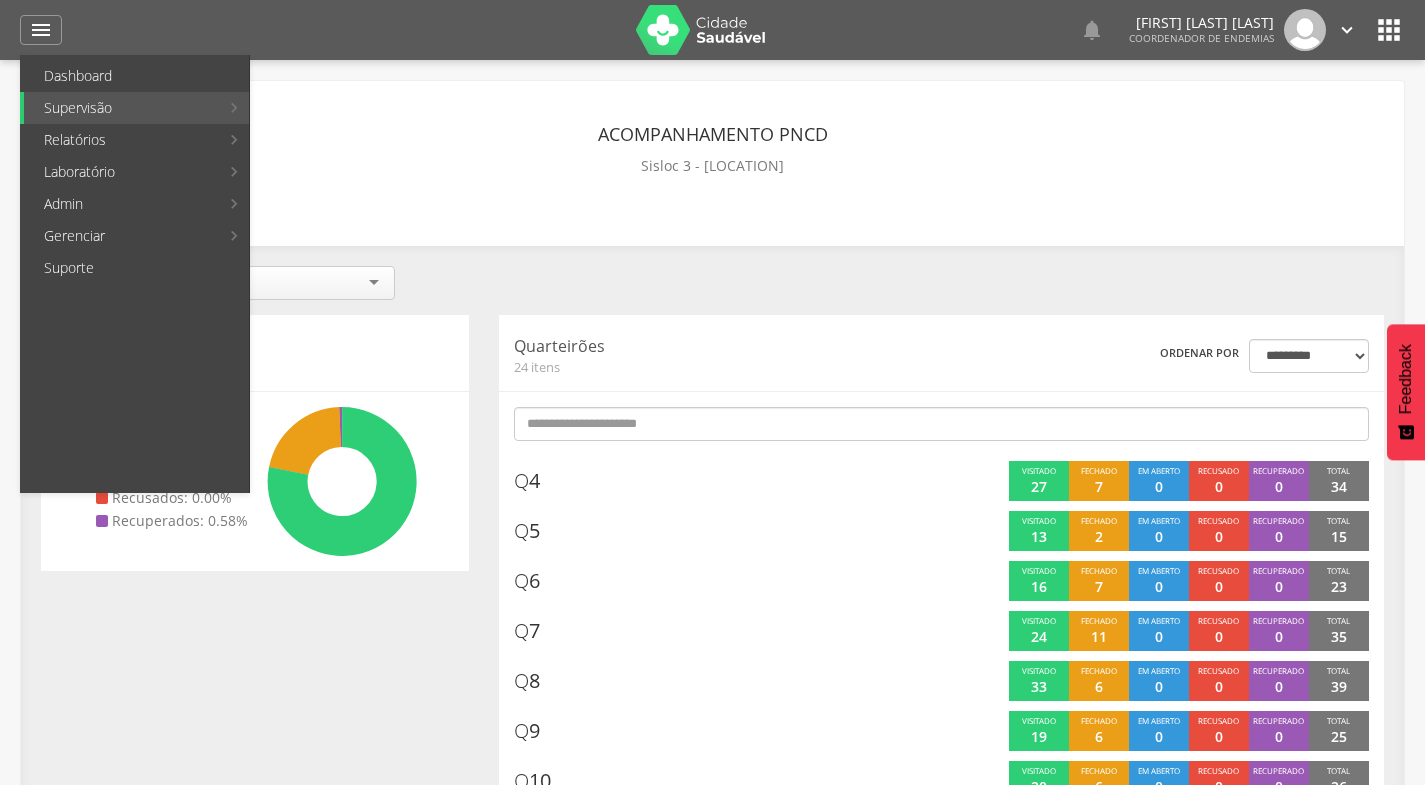 scroll, scrollTop: 100, scrollLeft: 0, axis: vertical 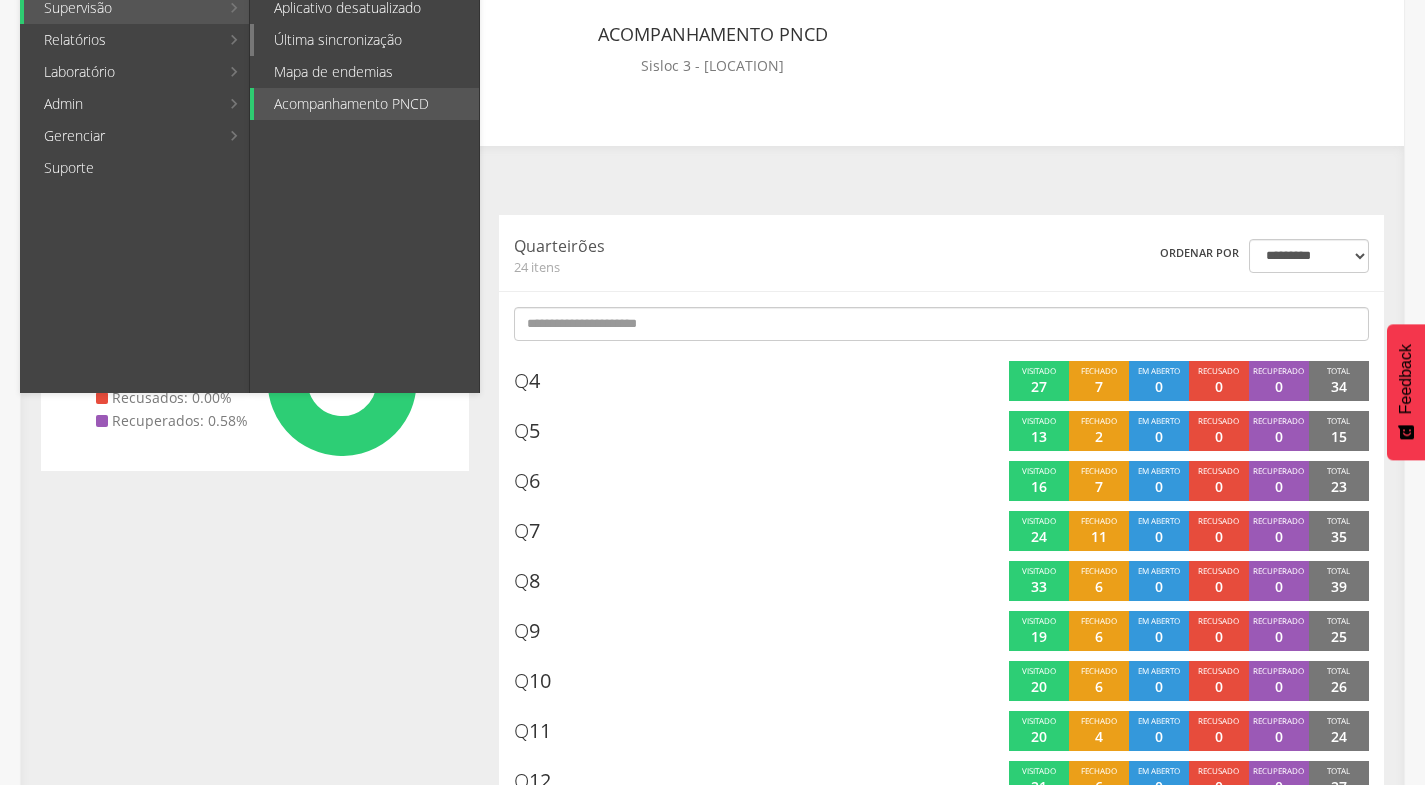 click on "Última sincronização" at bounding box center [366, 40] 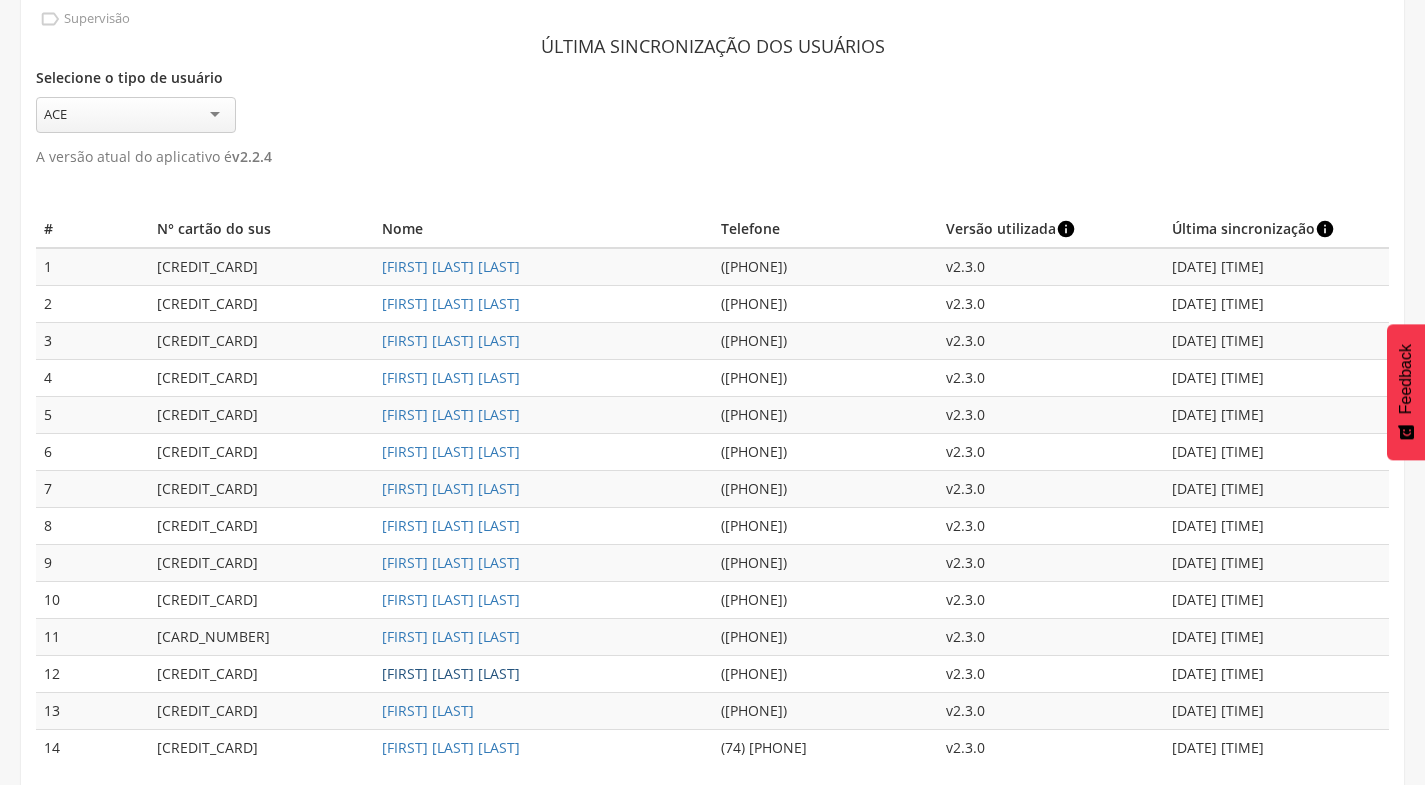 scroll, scrollTop: 103, scrollLeft: 0, axis: vertical 